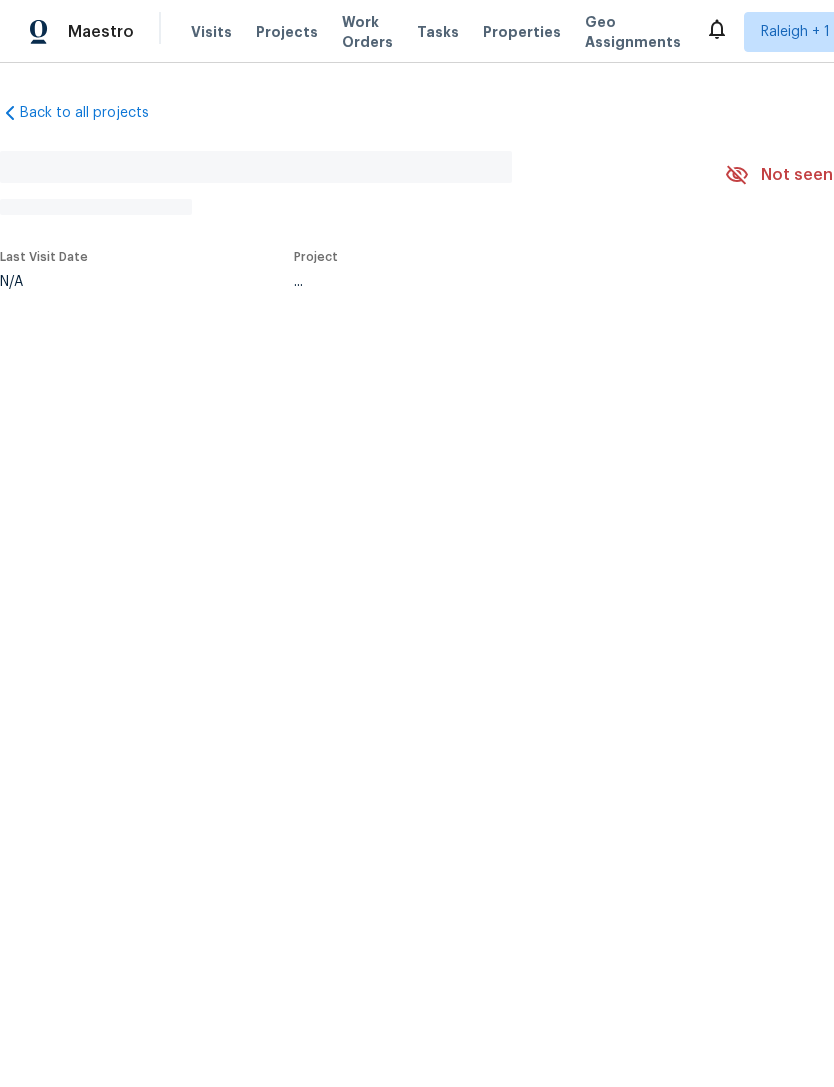 scroll, scrollTop: 0, scrollLeft: 0, axis: both 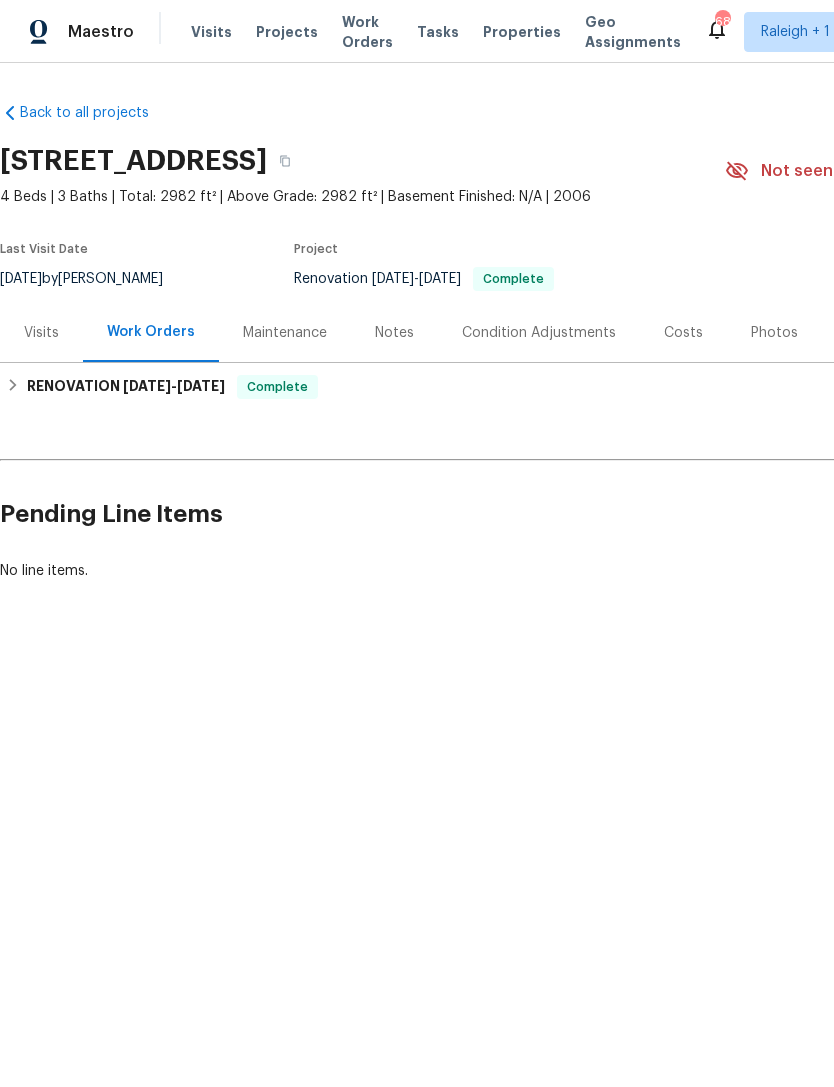 click on "Visits" at bounding box center [41, 332] 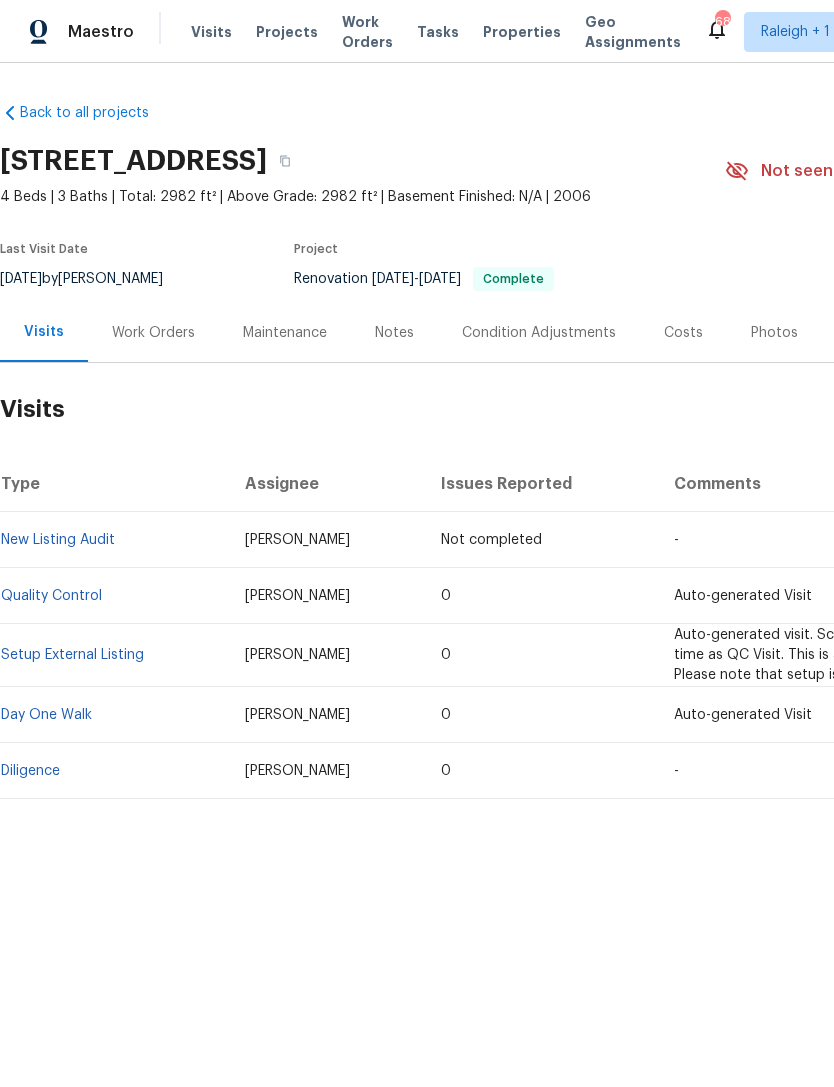 scroll, scrollTop: 0, scrollLeft: 0, axis: both 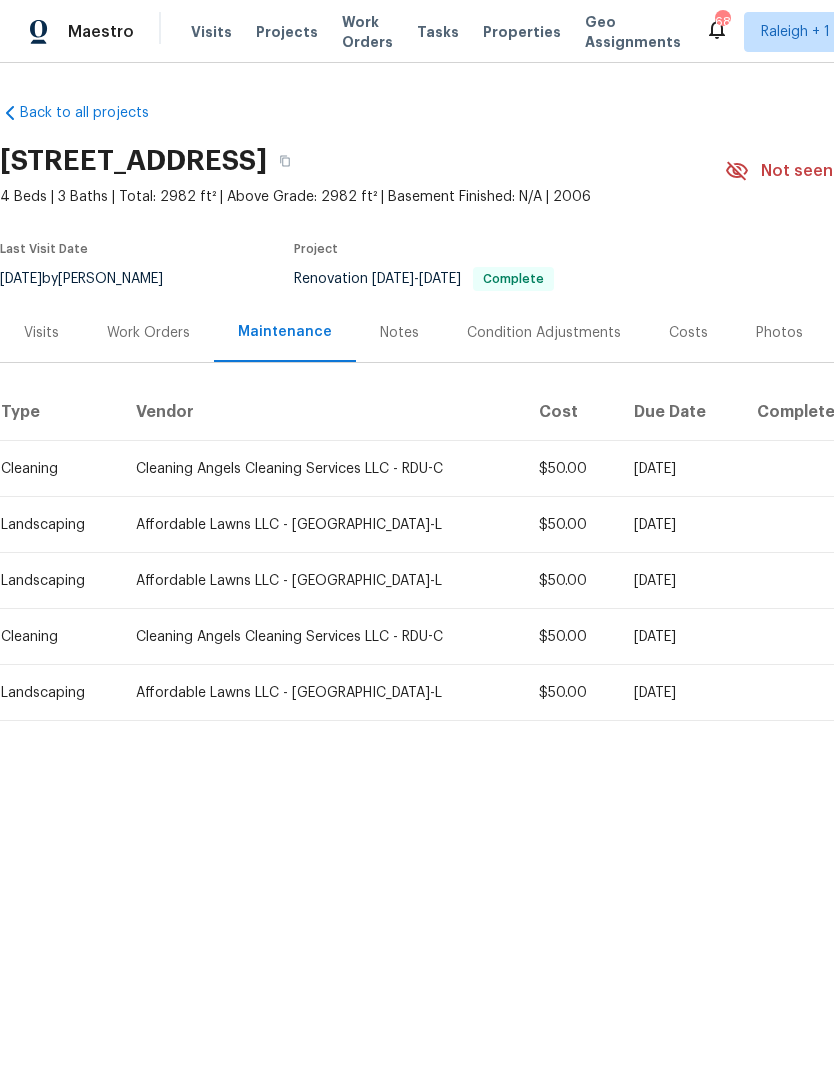 click on "Work Orders" at bounding box center (148, 333) 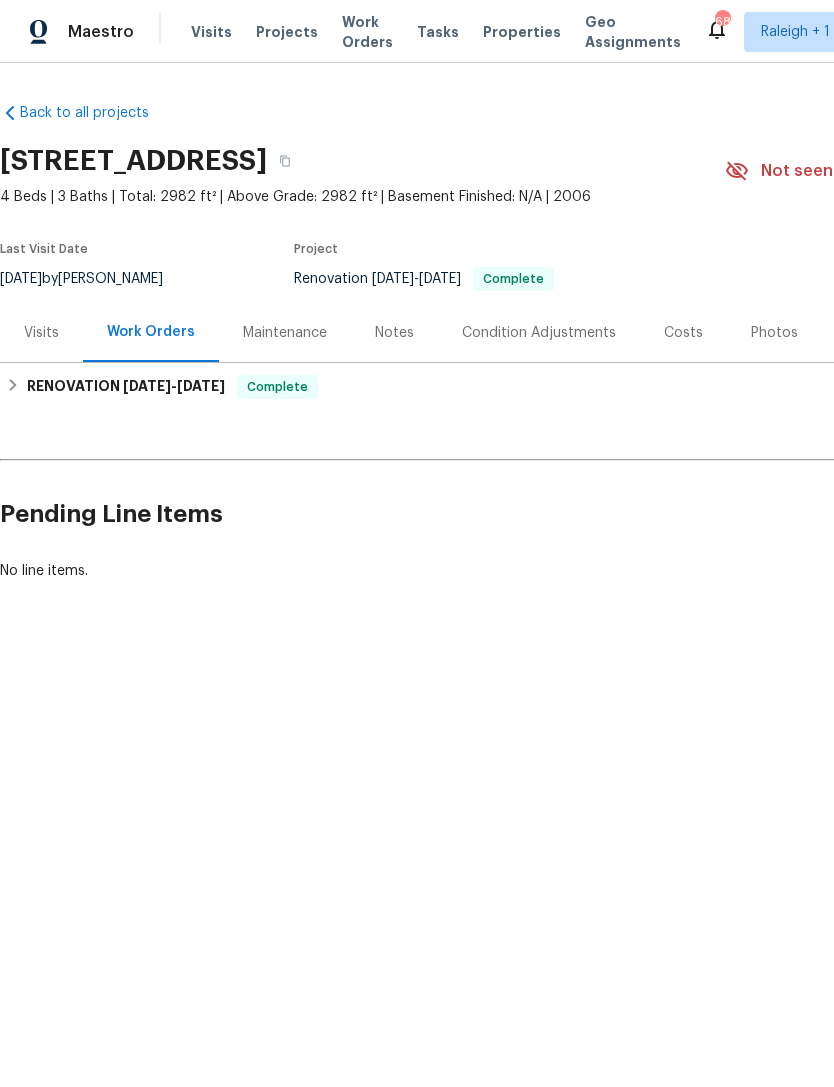click on "Notes" at bounding box center (394, 332) 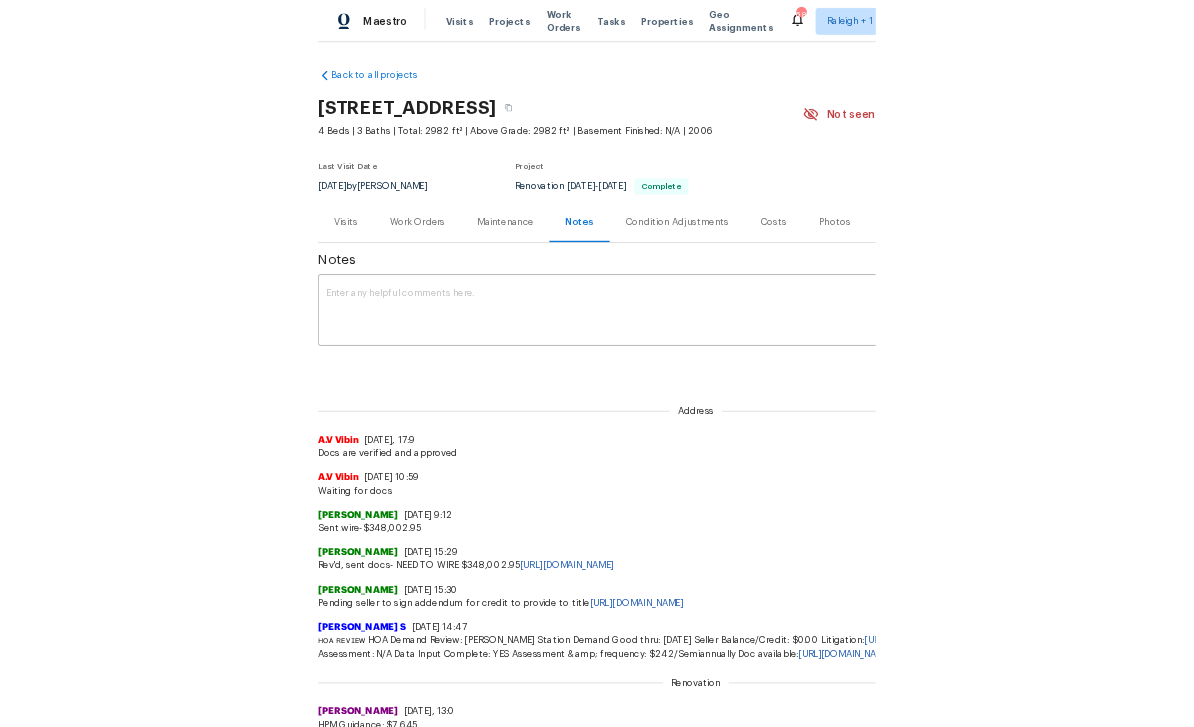 scroll, scrollTop: 0, scrollLeft: 0, axis: both 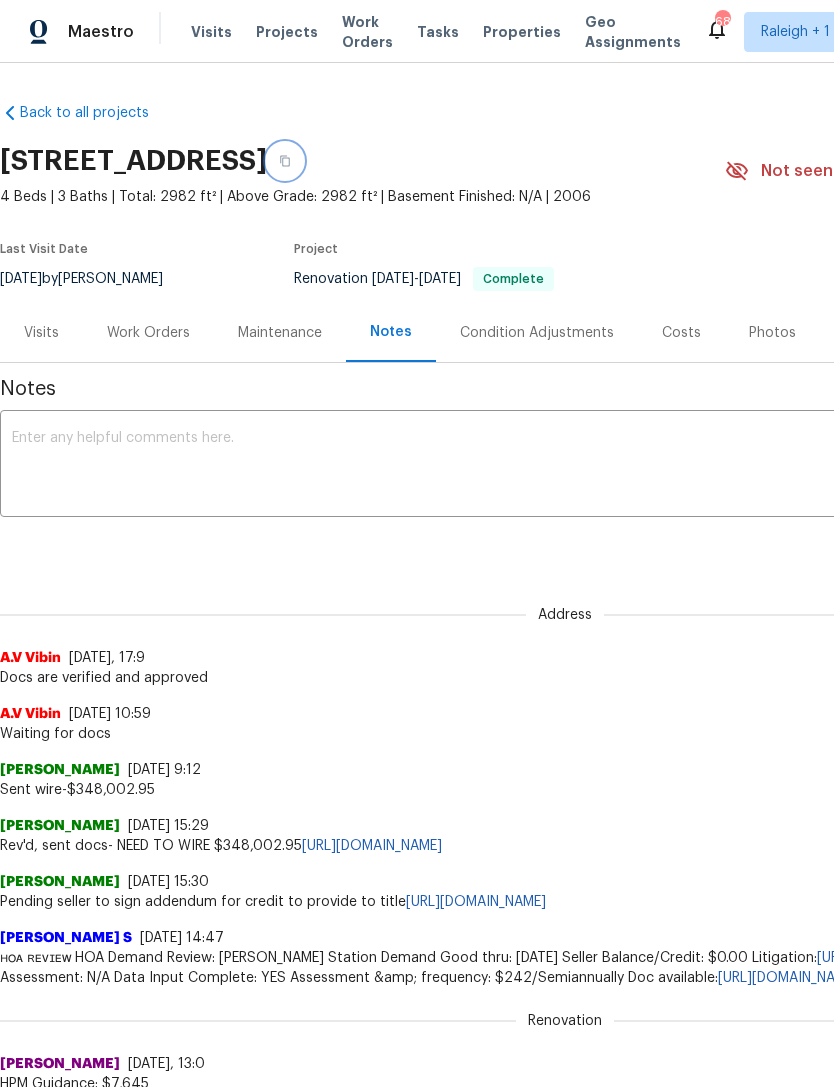 click 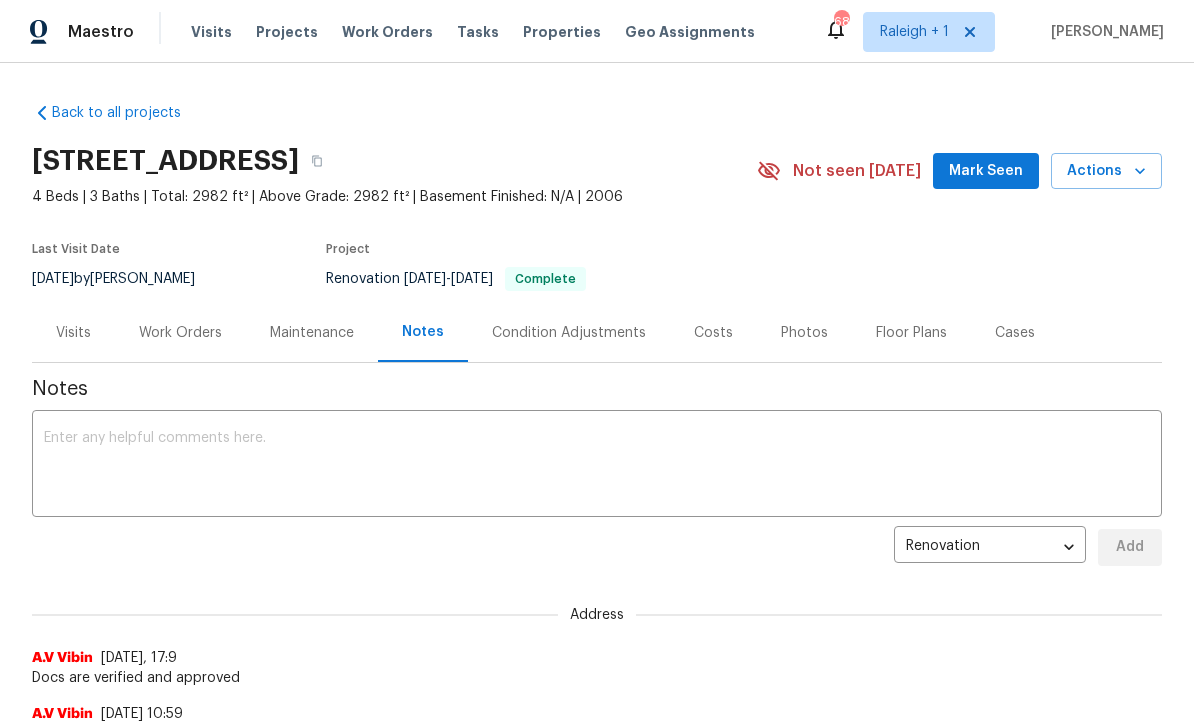click on "Costs" at bounding box center [713, 333] 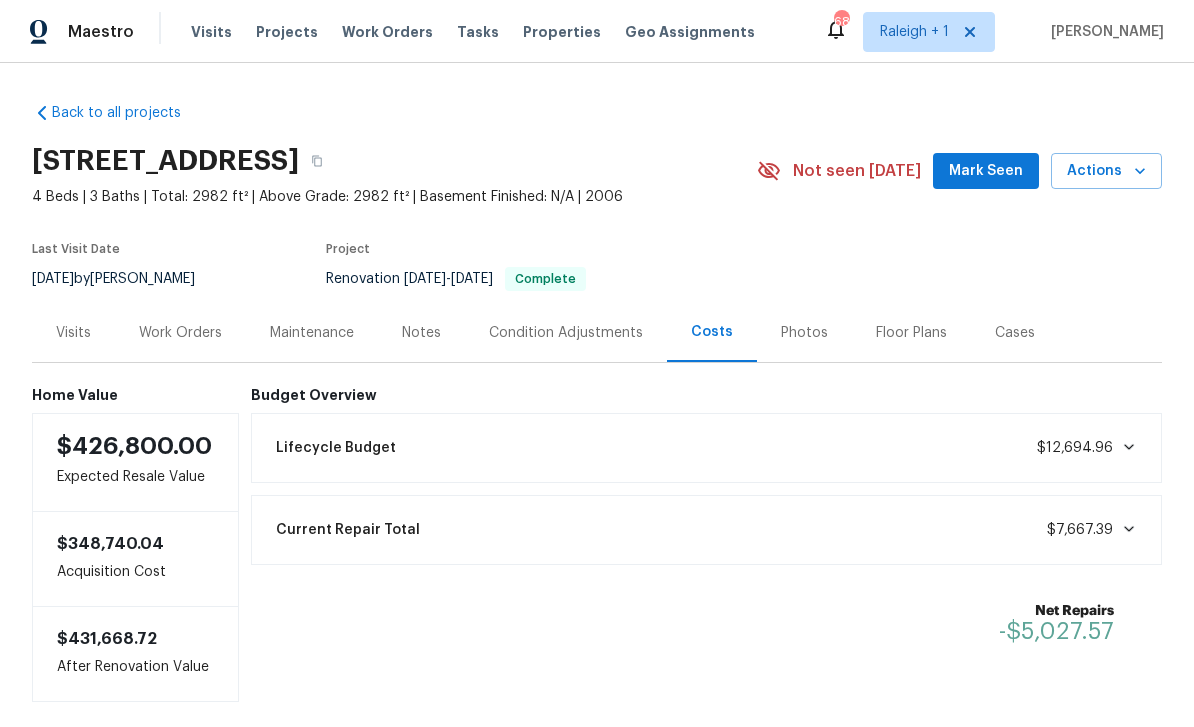 click on "Work Orders" at bounding box center (180, 333) 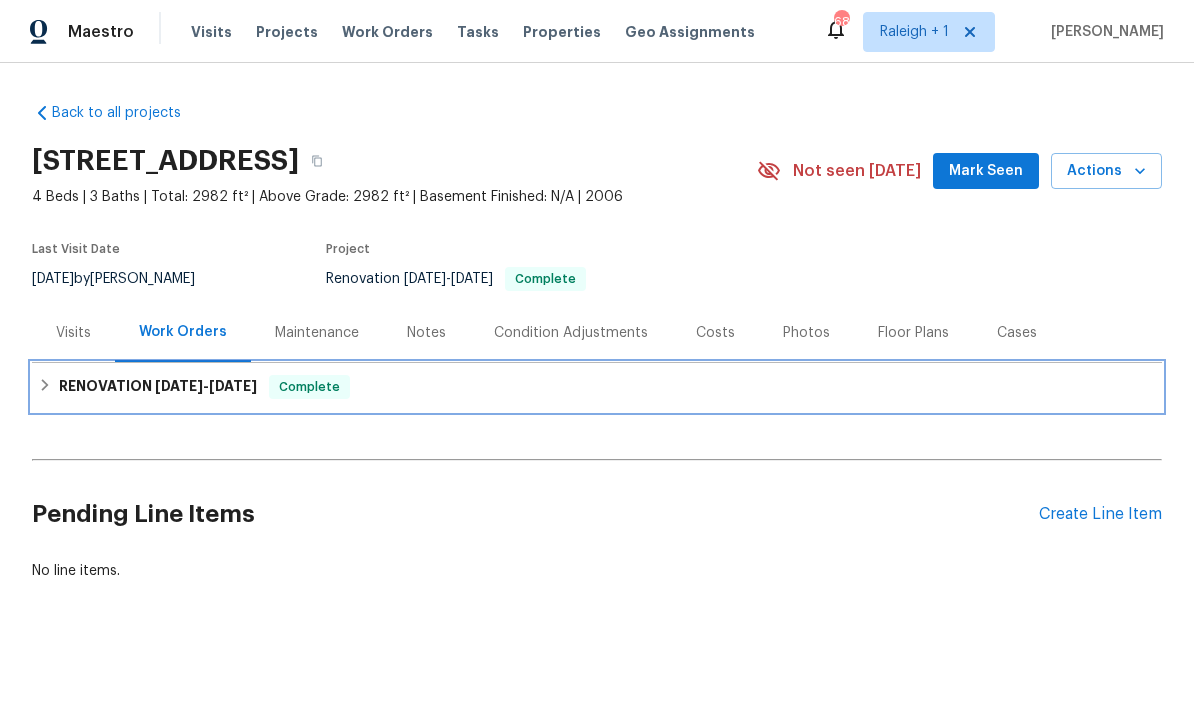 click on "RENOVATION   [DATE]  -  [DATE]" at bounding box center [158, 387] 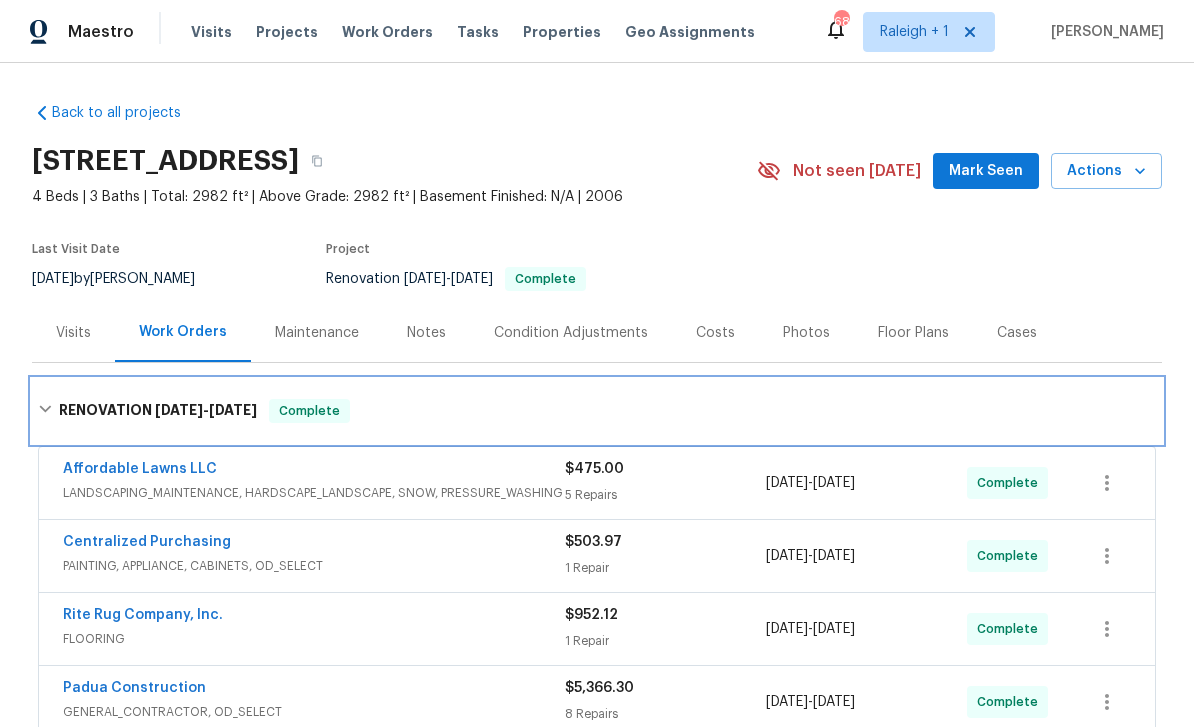 scroll, scrollTop: 0, scrollLeft: 0, axis: both 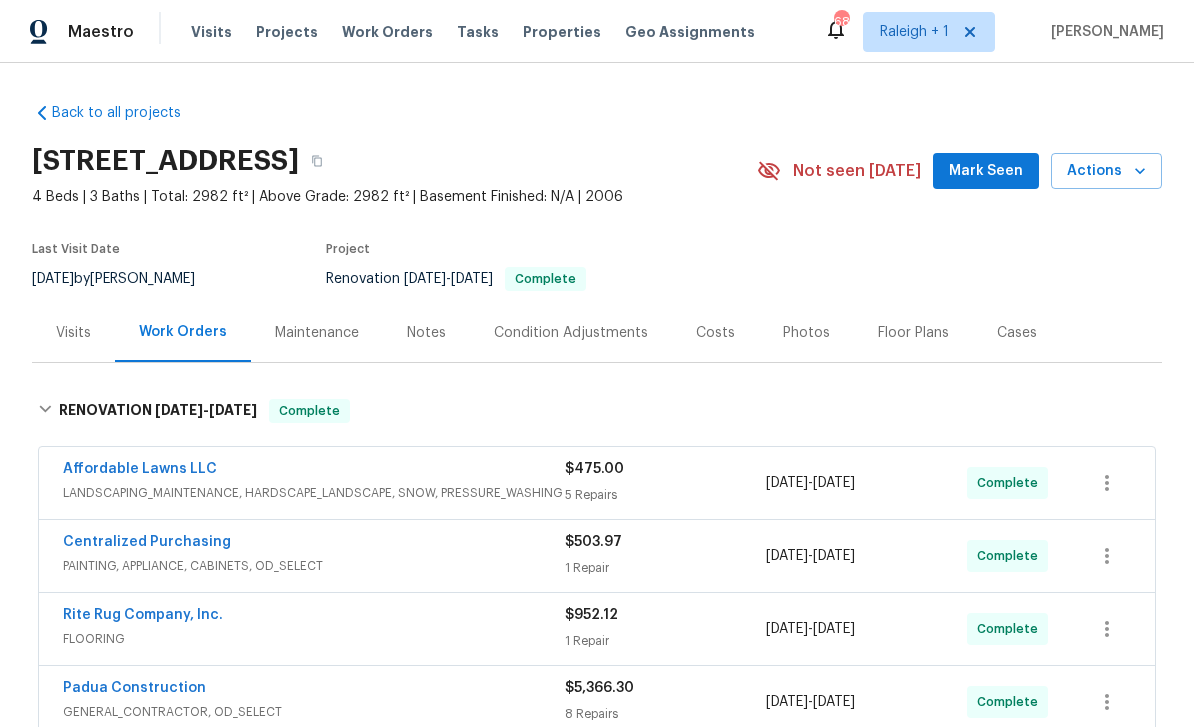 click on "Notes" at bounding box center (426, 333) 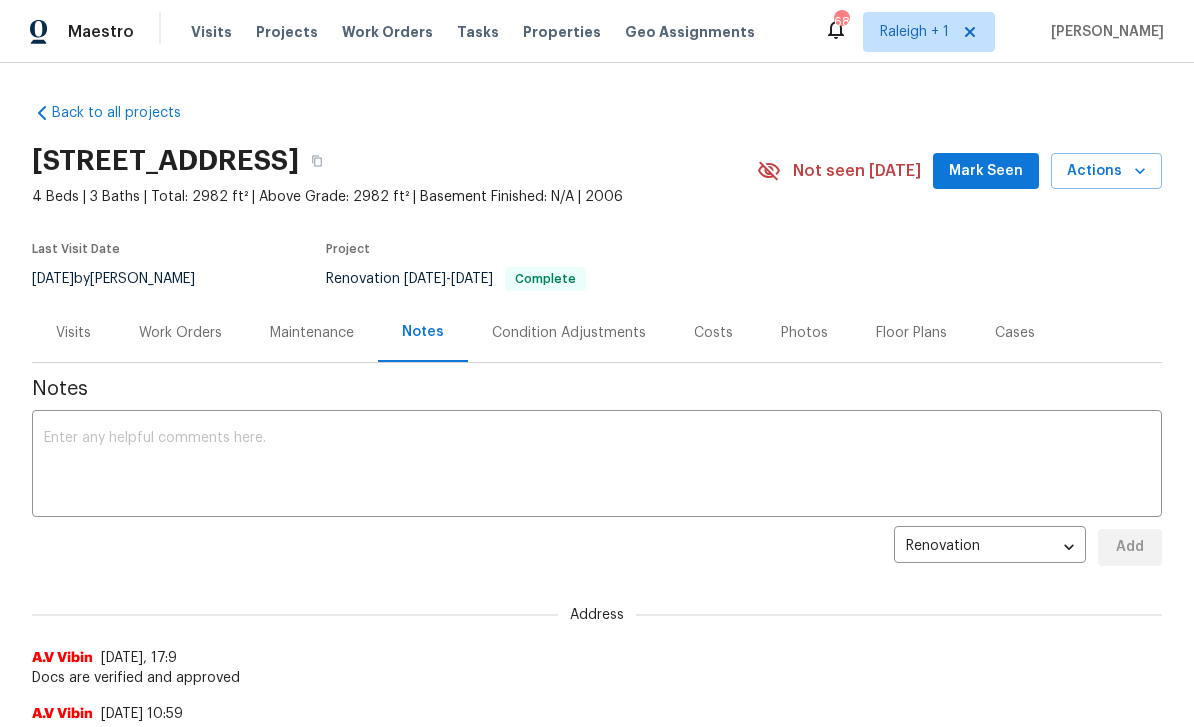 scroll, scrollTop: 0, scrollLeft: 0, axis: both 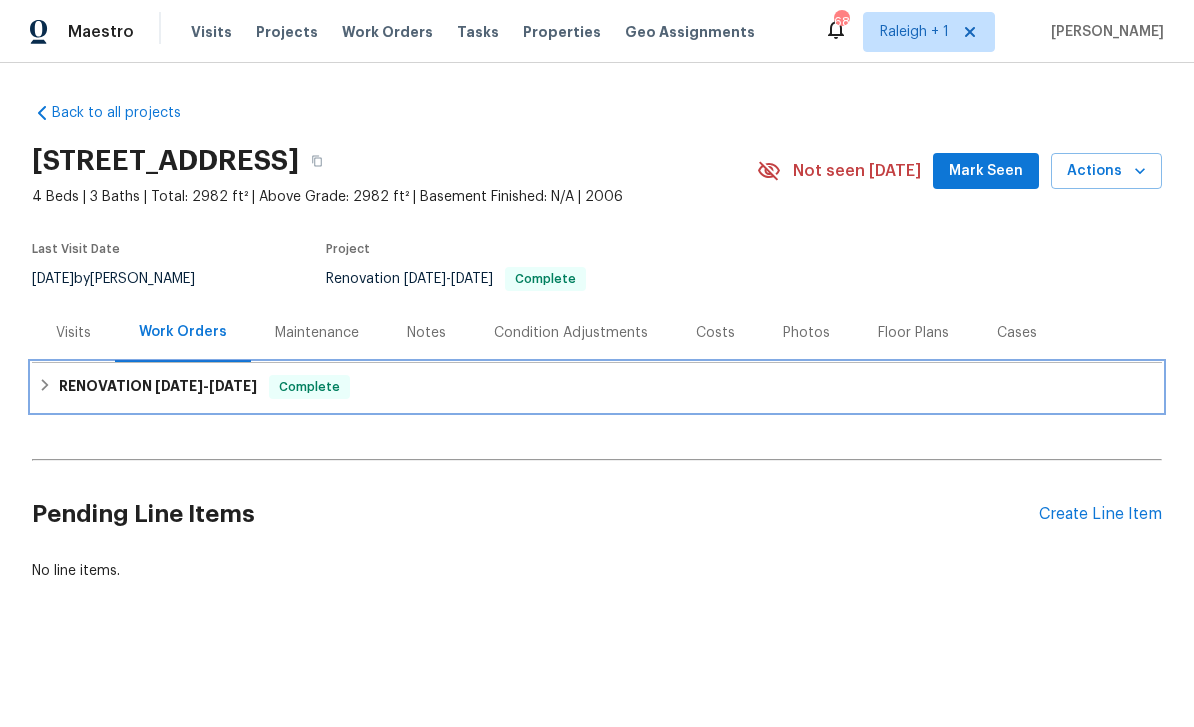 click on "[DATE]" at bounding box center (179, 386) 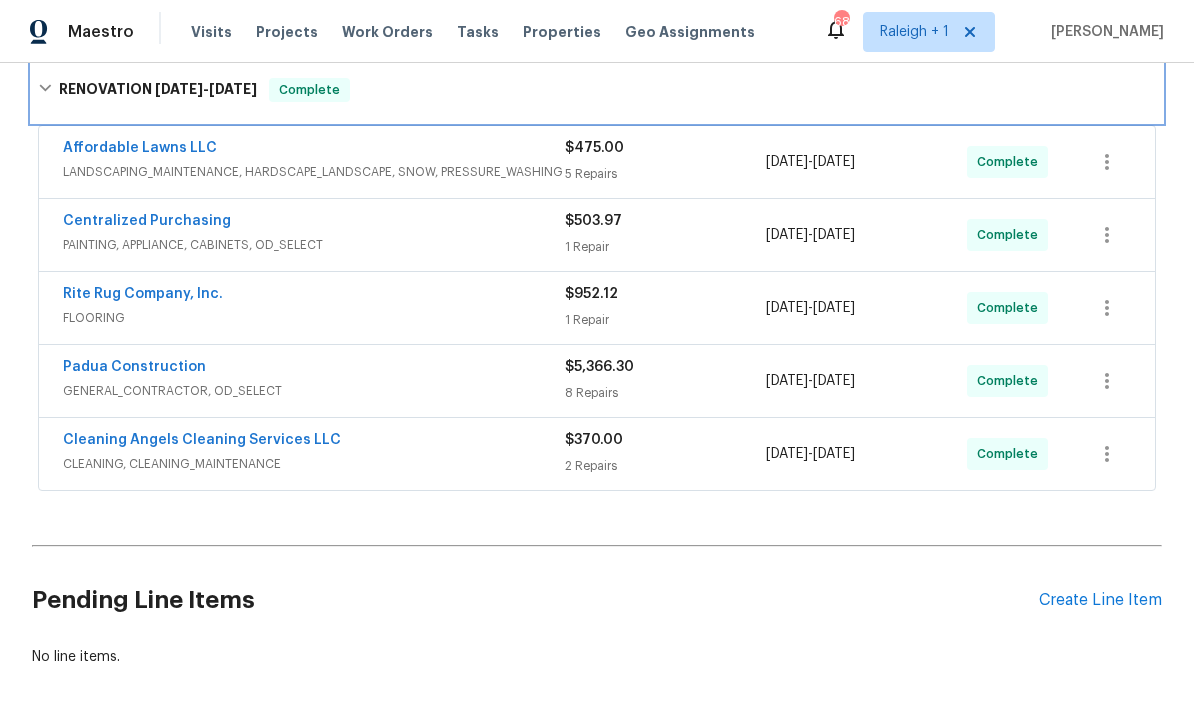 scroll, scrollTop: 324, scrollLeft: 0, axis: vertical 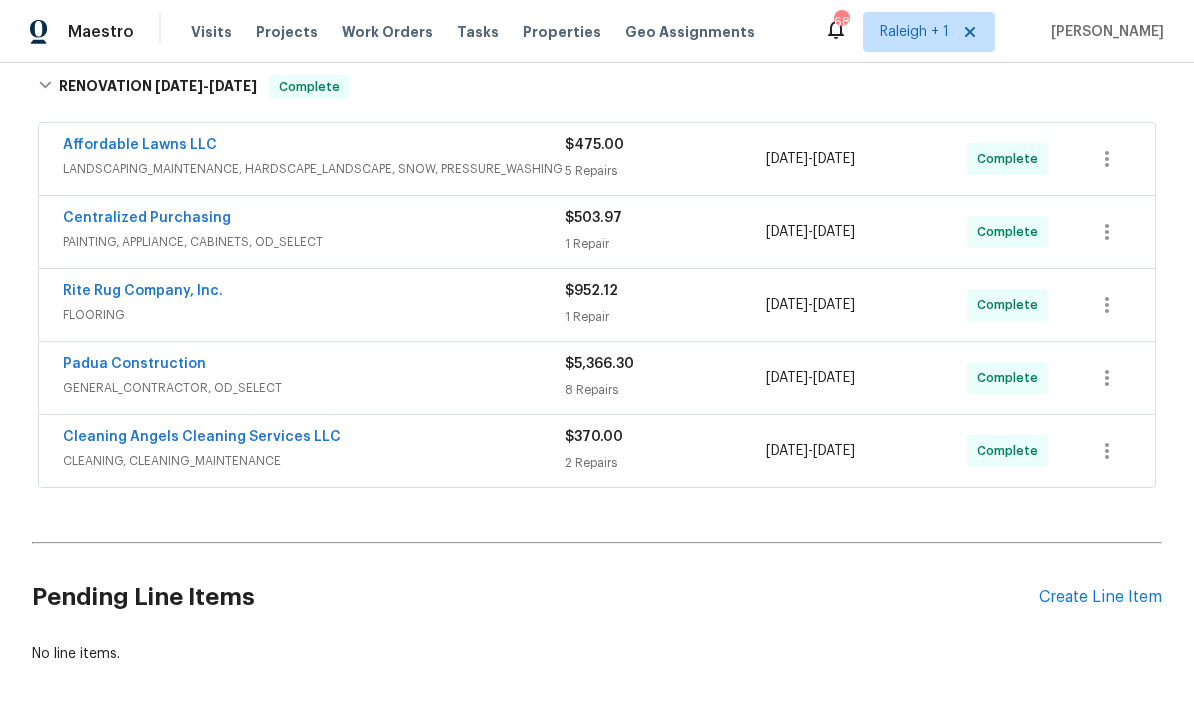 click on "Padua Construction" at bounding box center [134, 364] 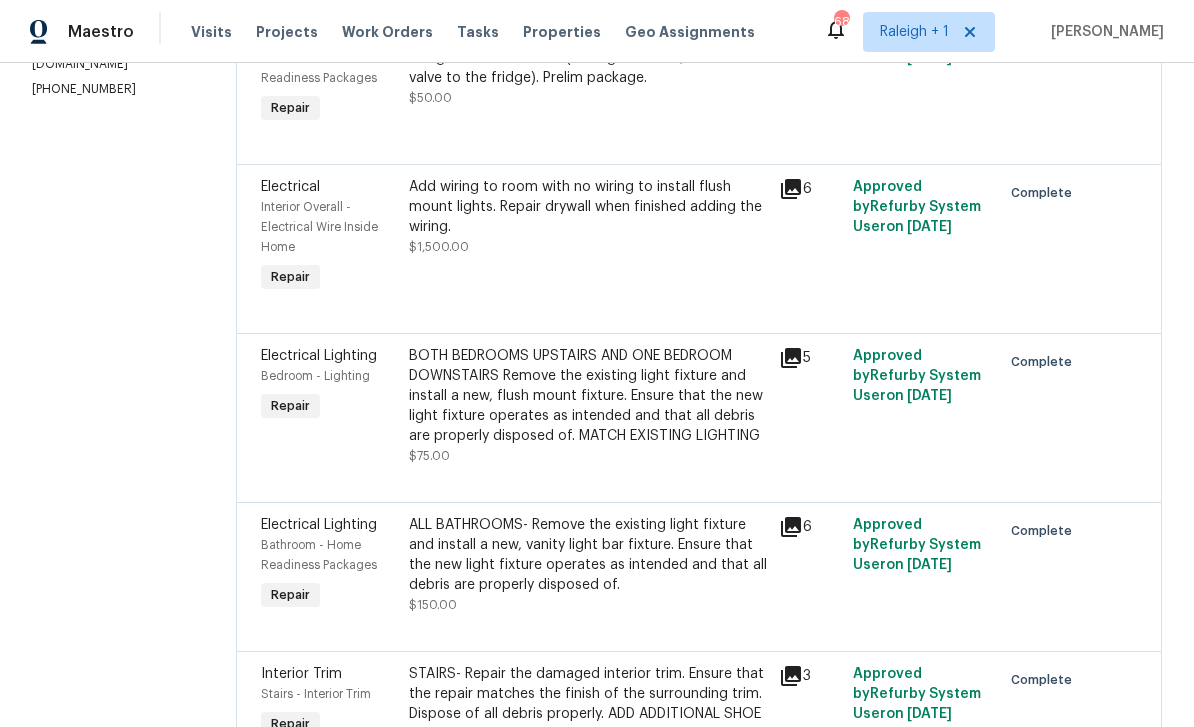 scroll, scrollTop: 390, scrollLeft: 0, axis: vertical 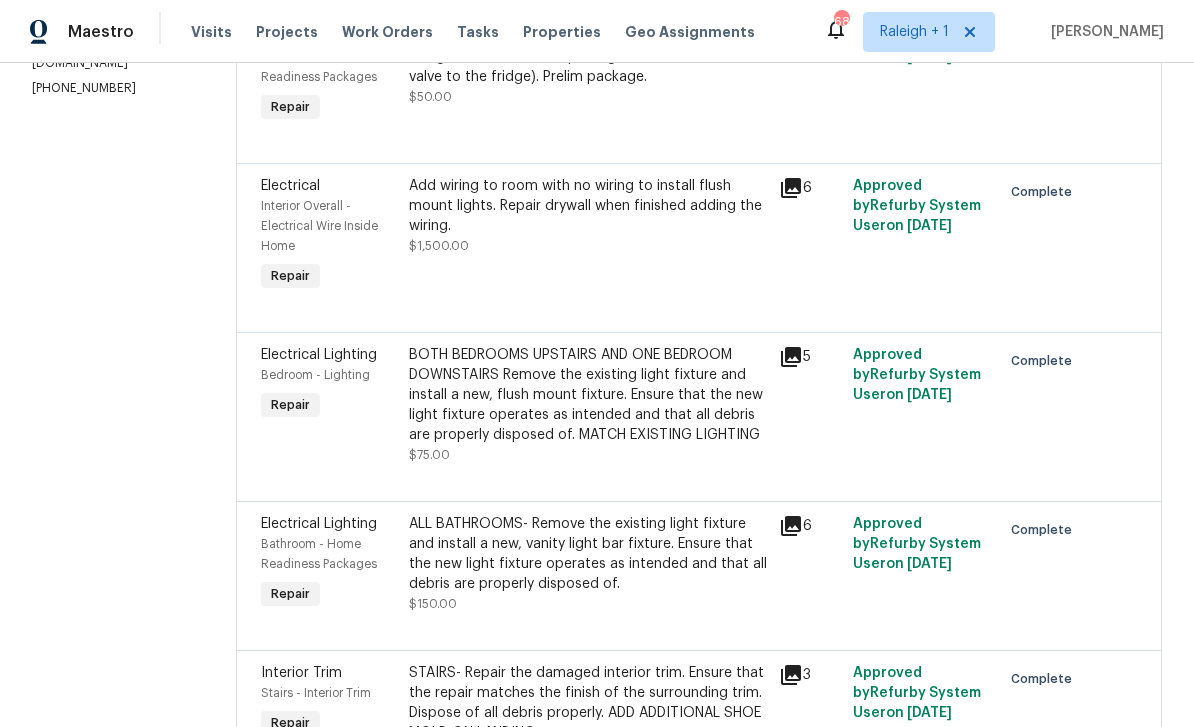 click on "Add wiring to room with no wiring to install flush mount lights.
Repair drywall when finished adding the wiring." at bounding box center [588, 206] 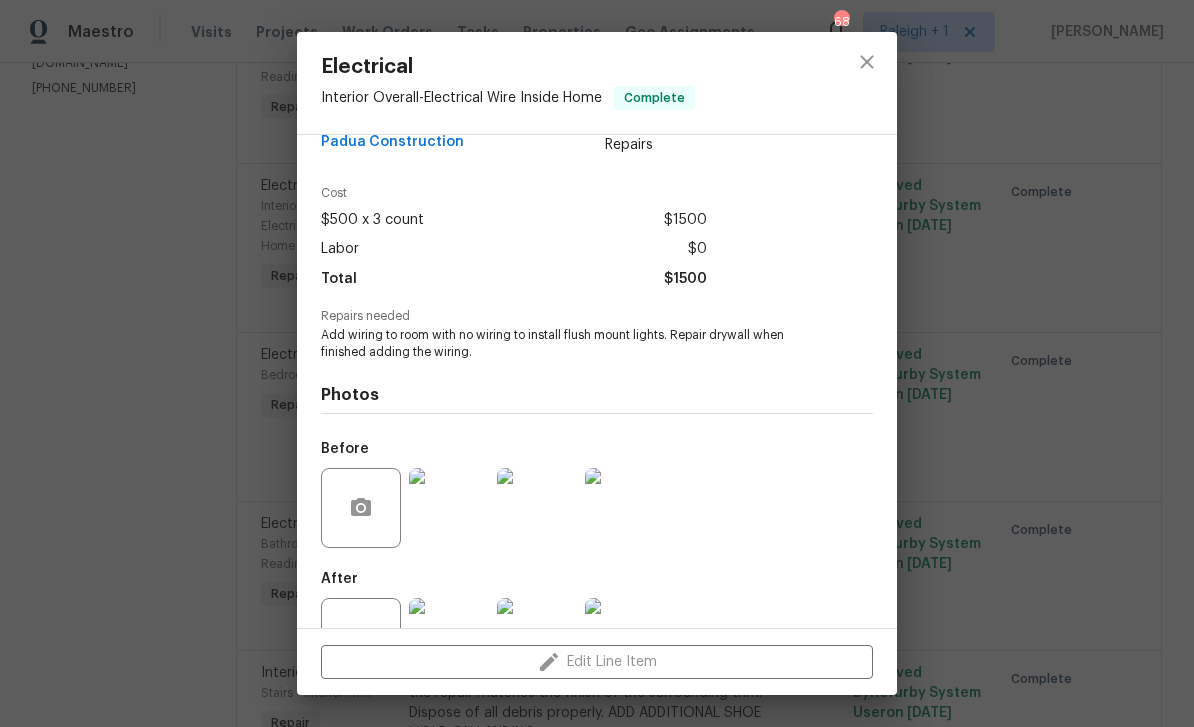 scroll, scrollTop: 42, scrollLeft: 0, axis: vertical 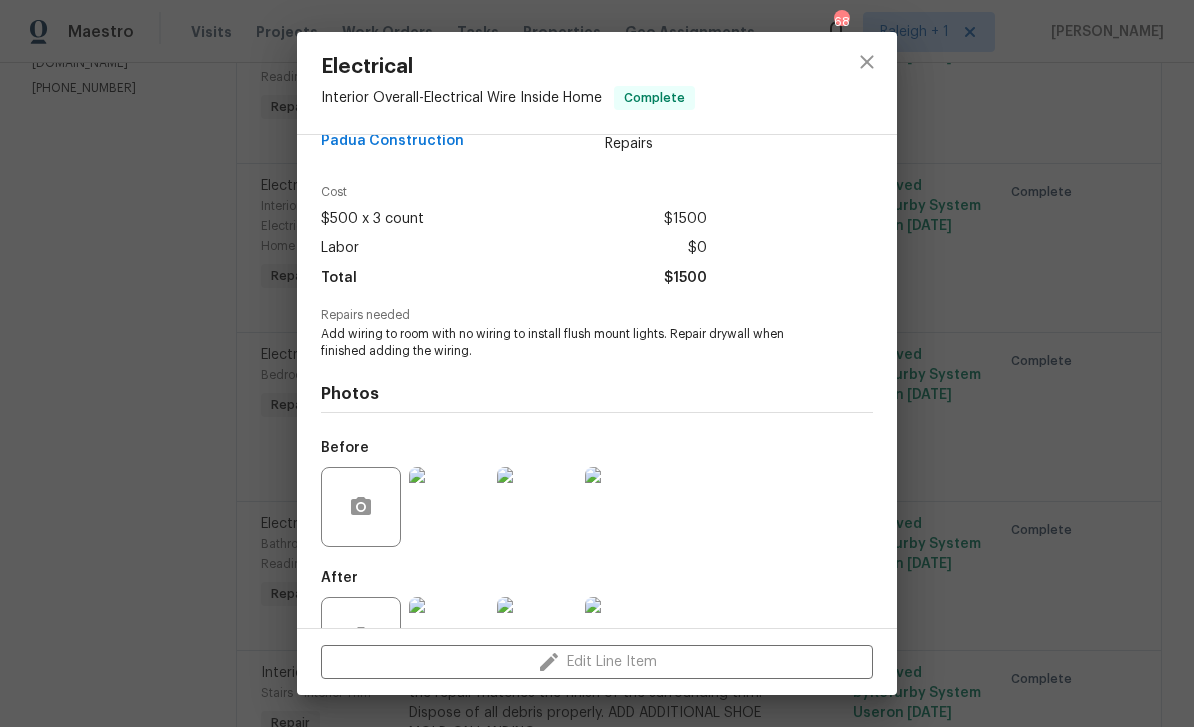 click at bounding box center (449, 507) 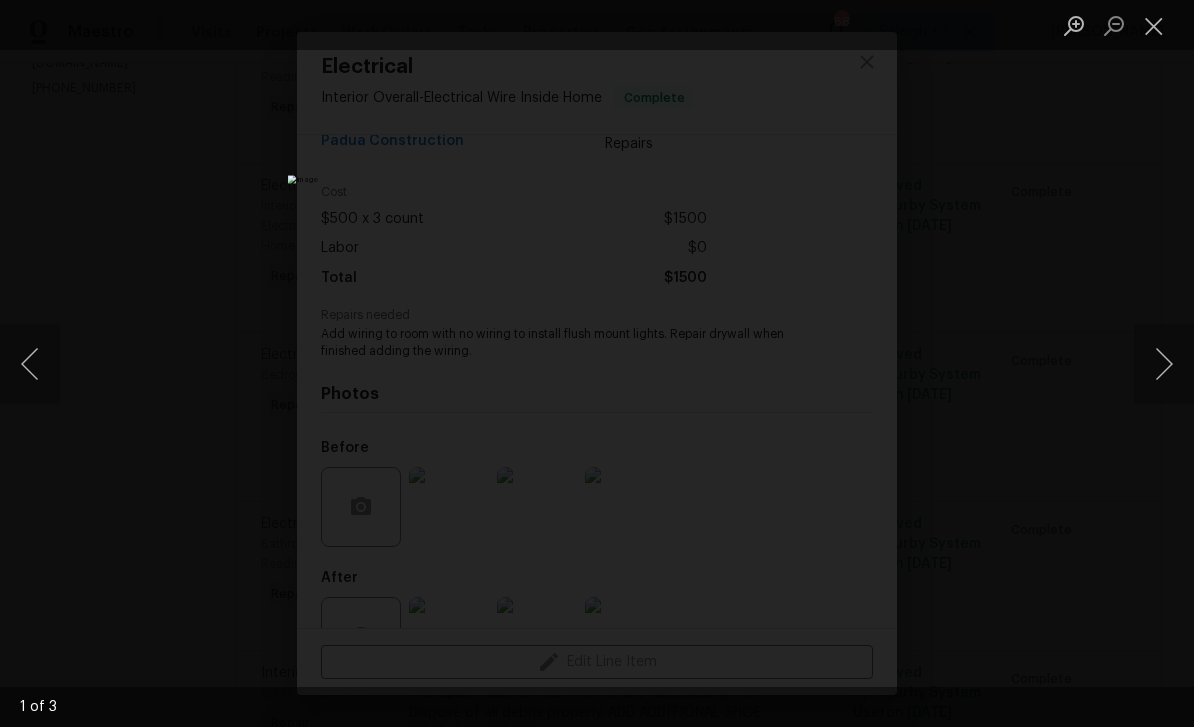 click at bounding box center (1164, 364) 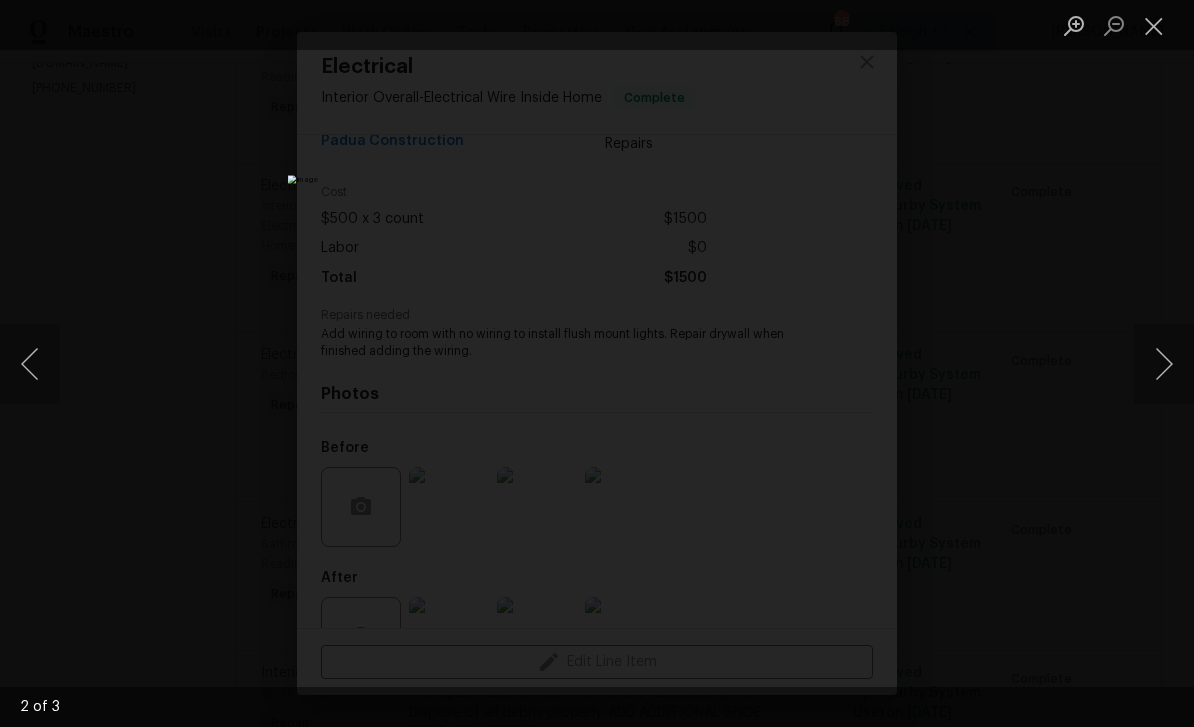click at bounding box center (1164, 364) 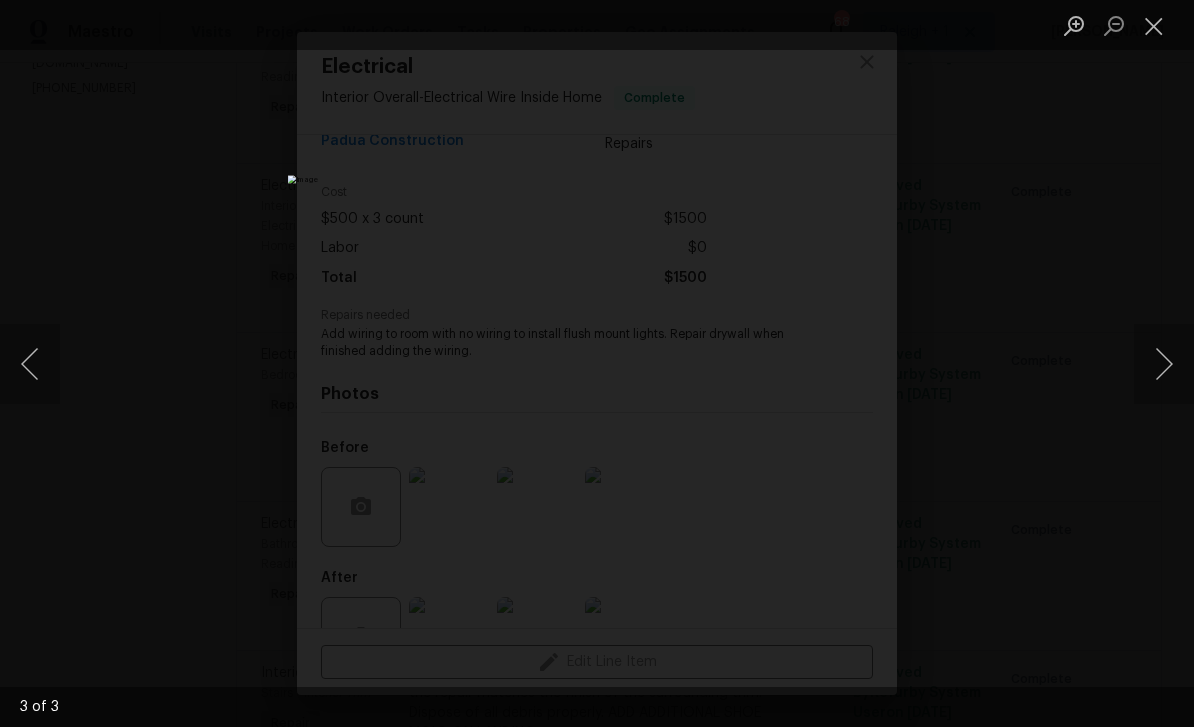 click at bounding box center (1164, 364) 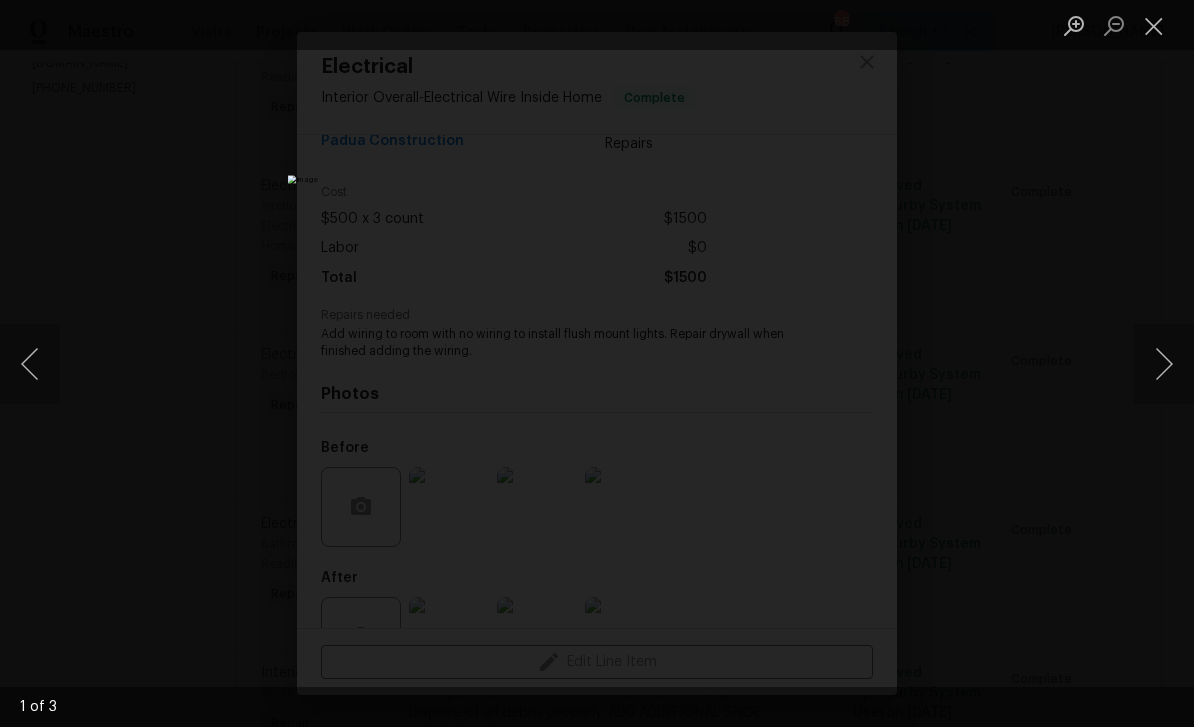 click at bounding box center (1154, 25) 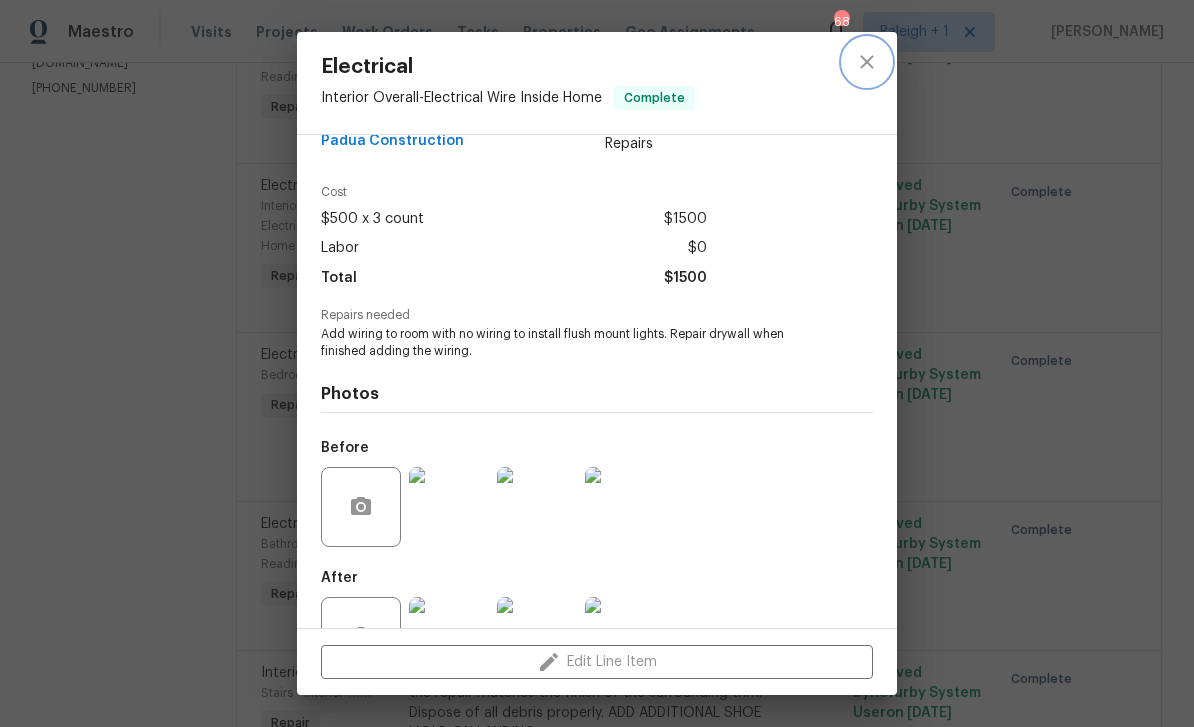 click at bounding box center [867, 62] 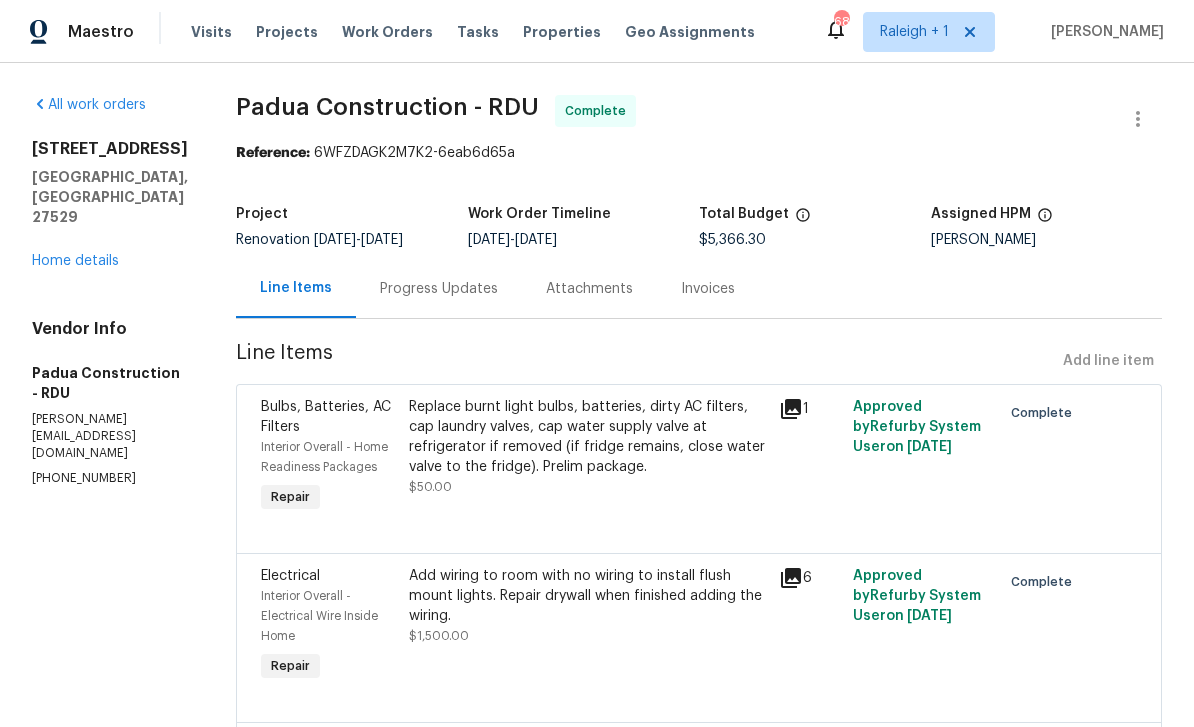 scroll, scrollTop: 0, scrollLeft: 0, axis: both 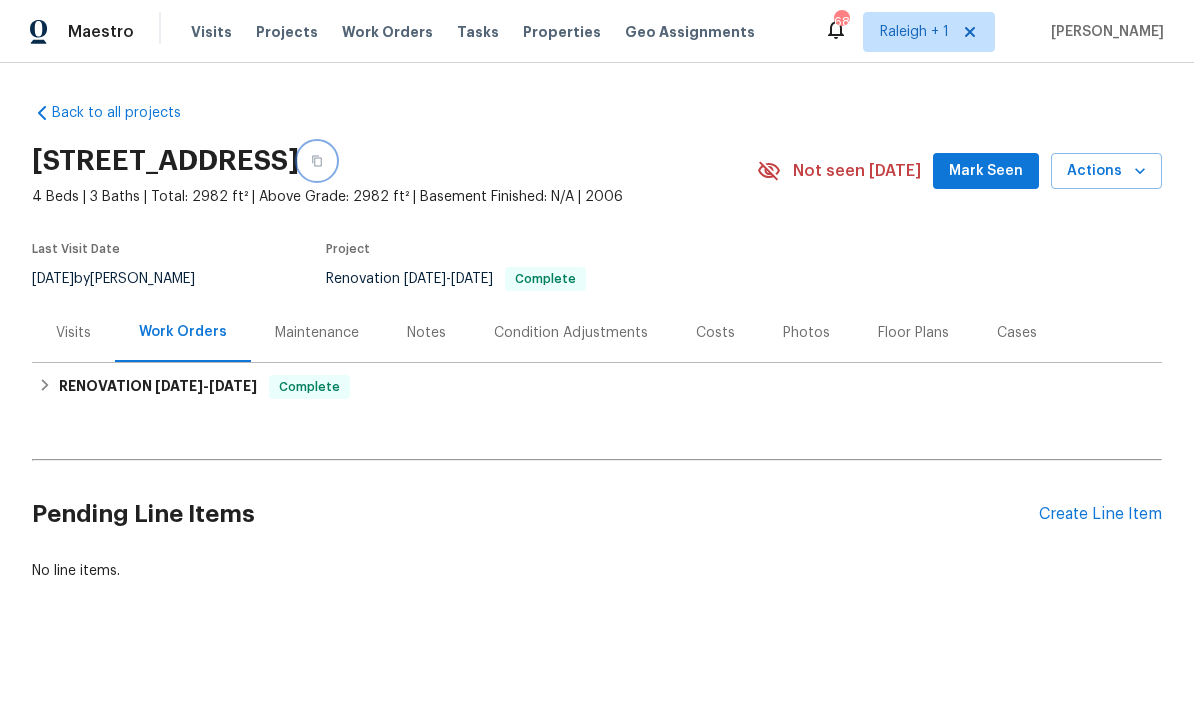 click 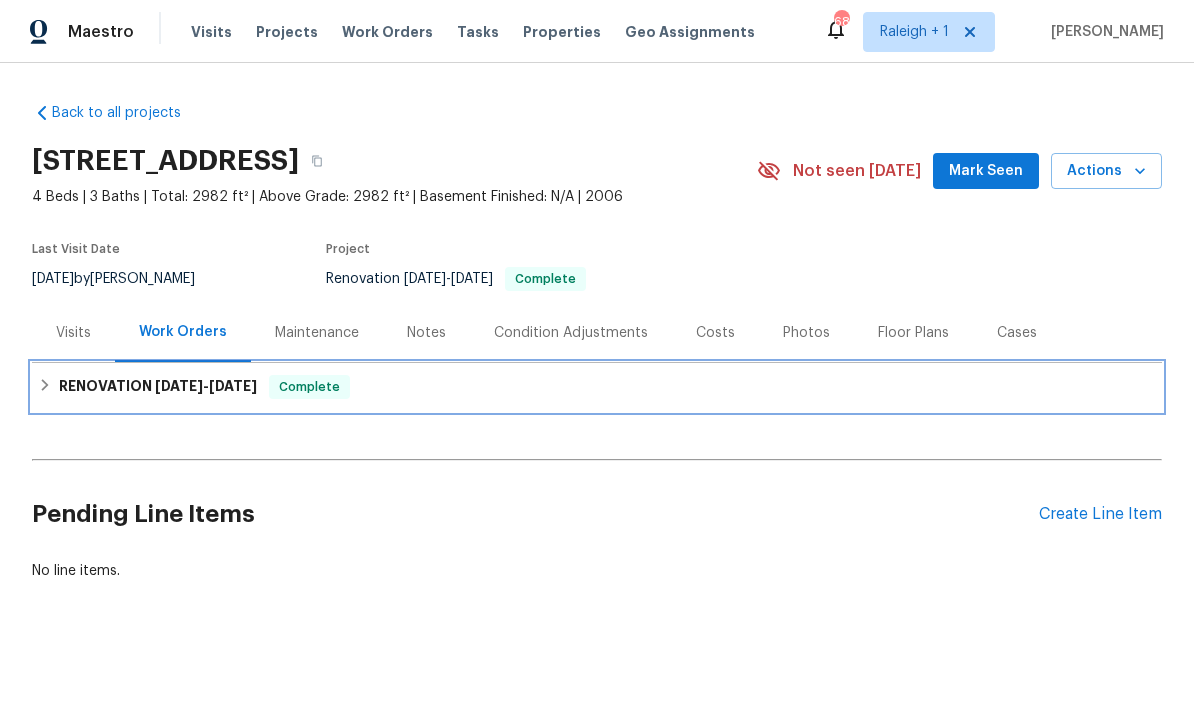 click on "RENOVATION   [DATE]  -  [DATE]" at bounding box center [158, 387] 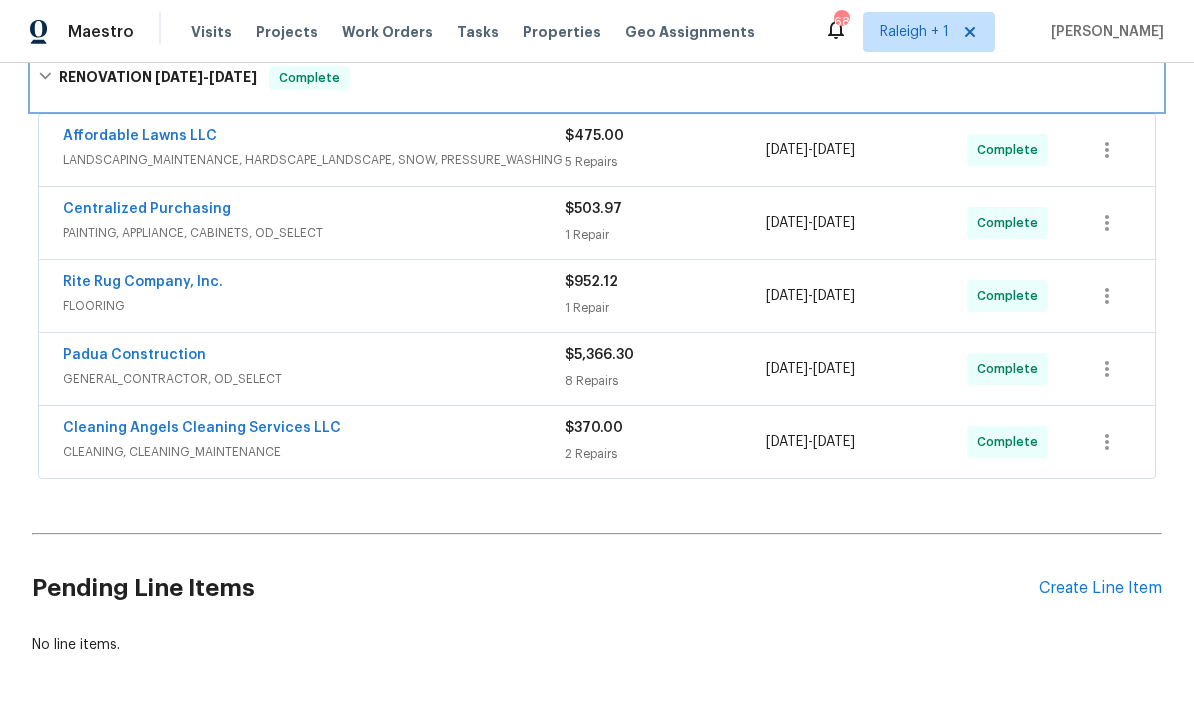 scroll, scrollTop: 332, scrollLeft: 0, axis: vertical 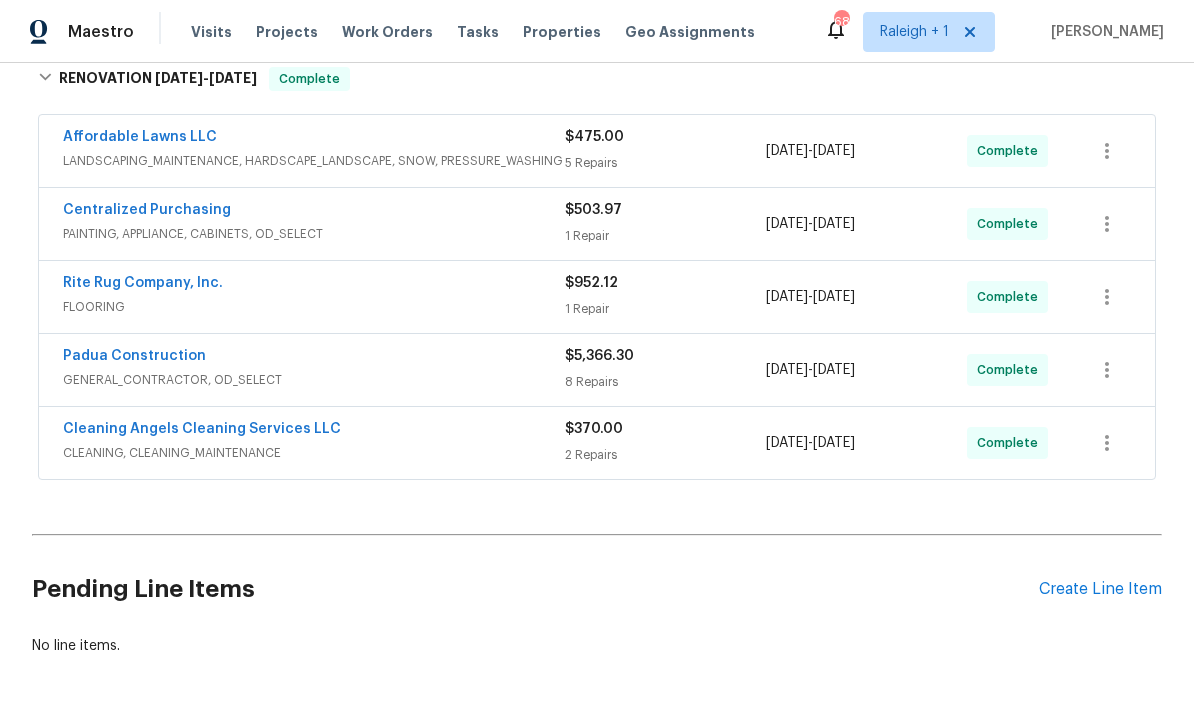 click on "Padua Construction" at bounding box center (134, 356) 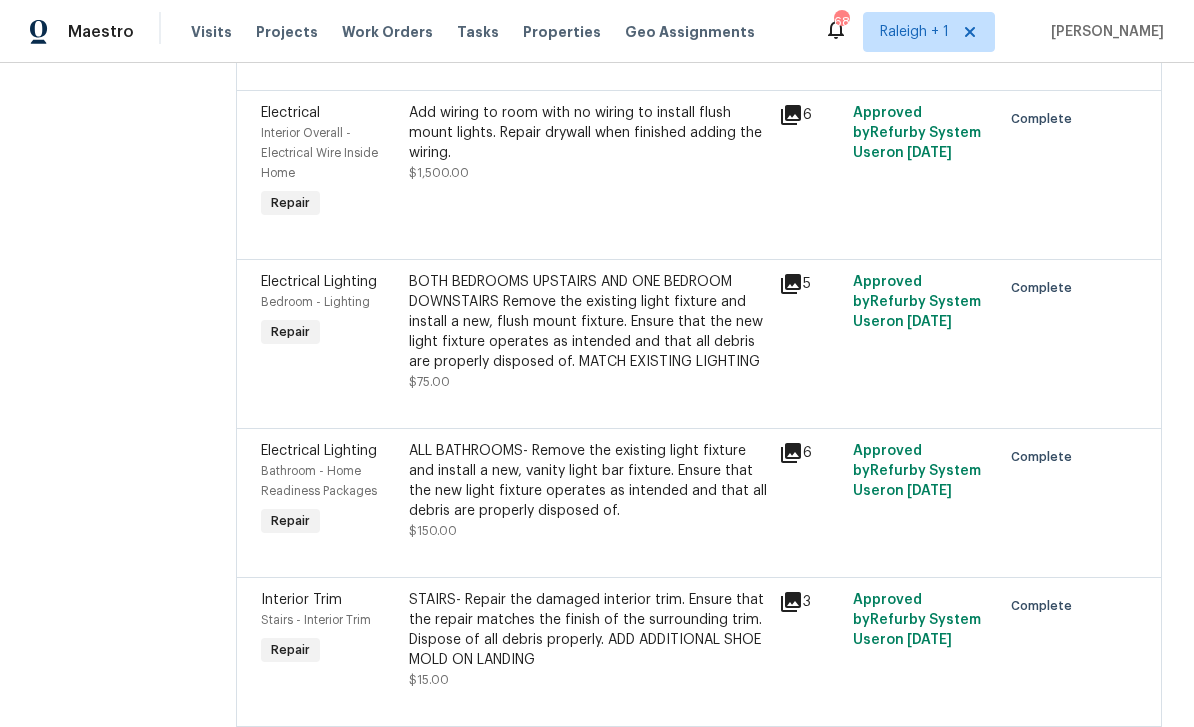 scroll, scrollTop: 464, scrollLeft: 0, axis: vertical 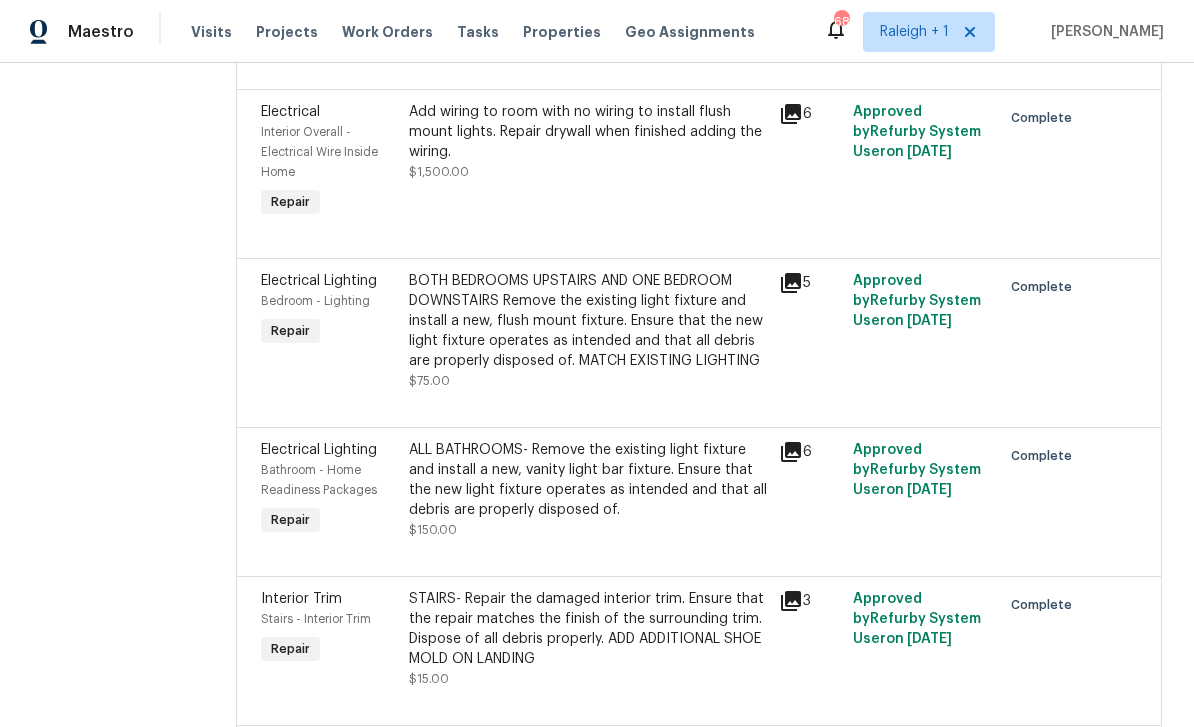 click 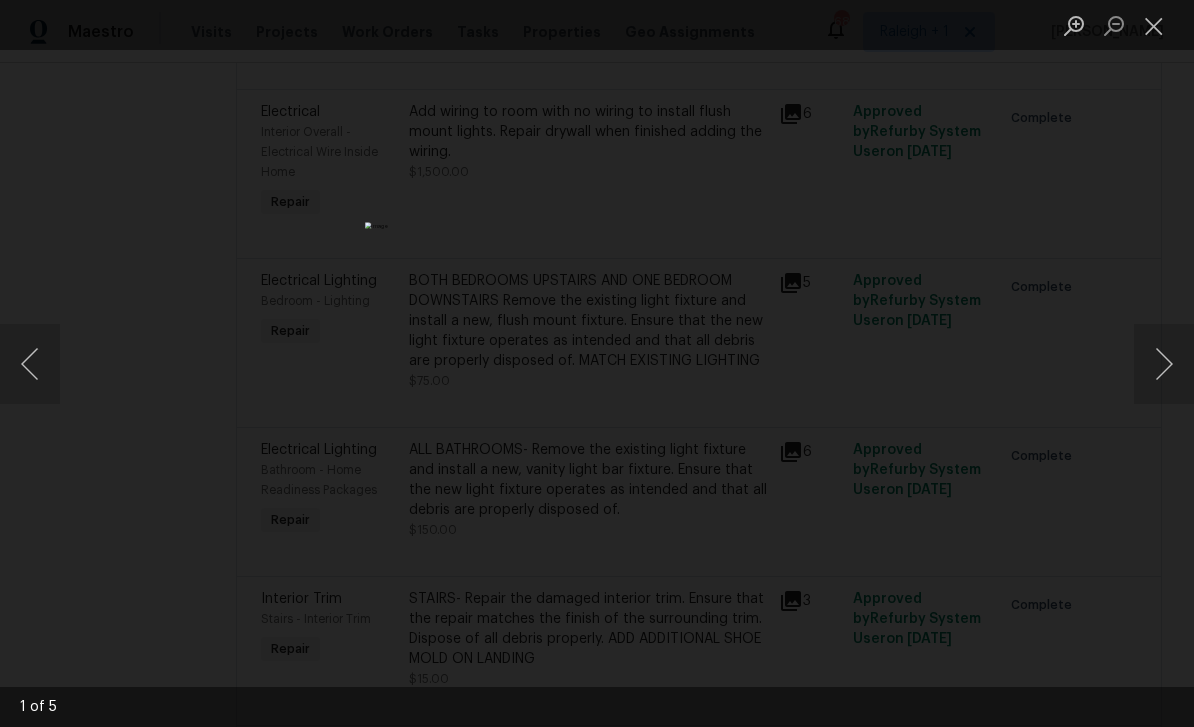 click at bounding box center [1154, 25] 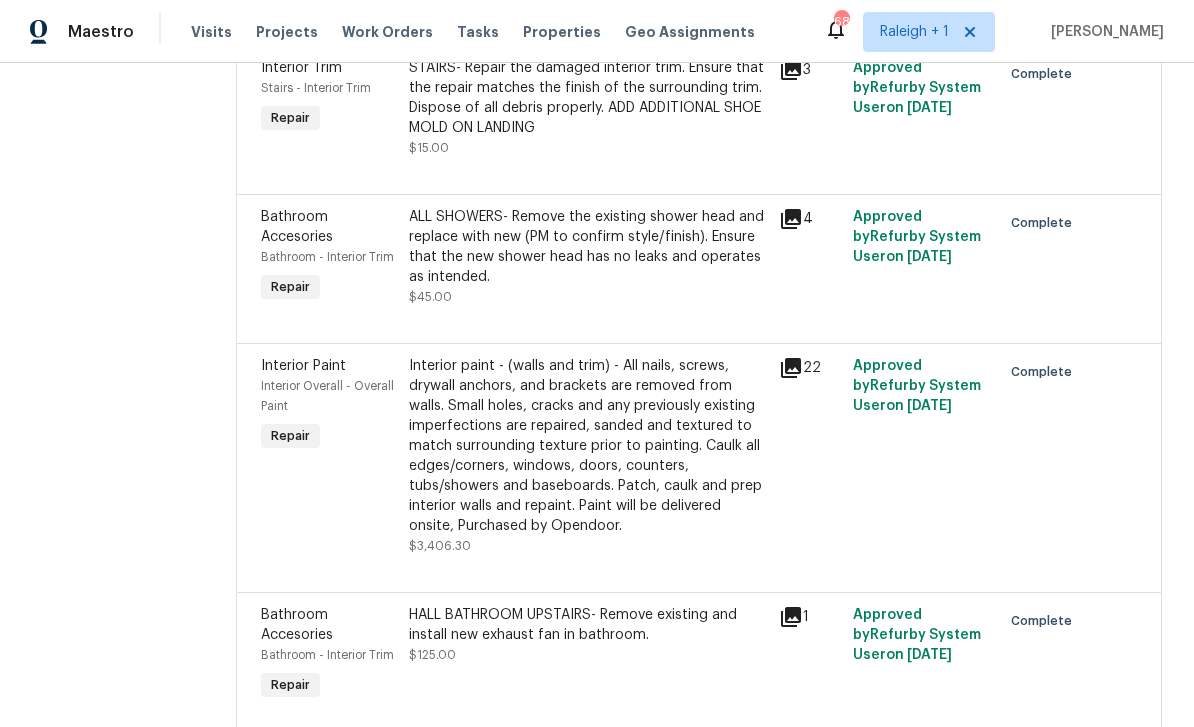 scroll, scrollTop: 994, scrollLeft: 0, axis: vertical 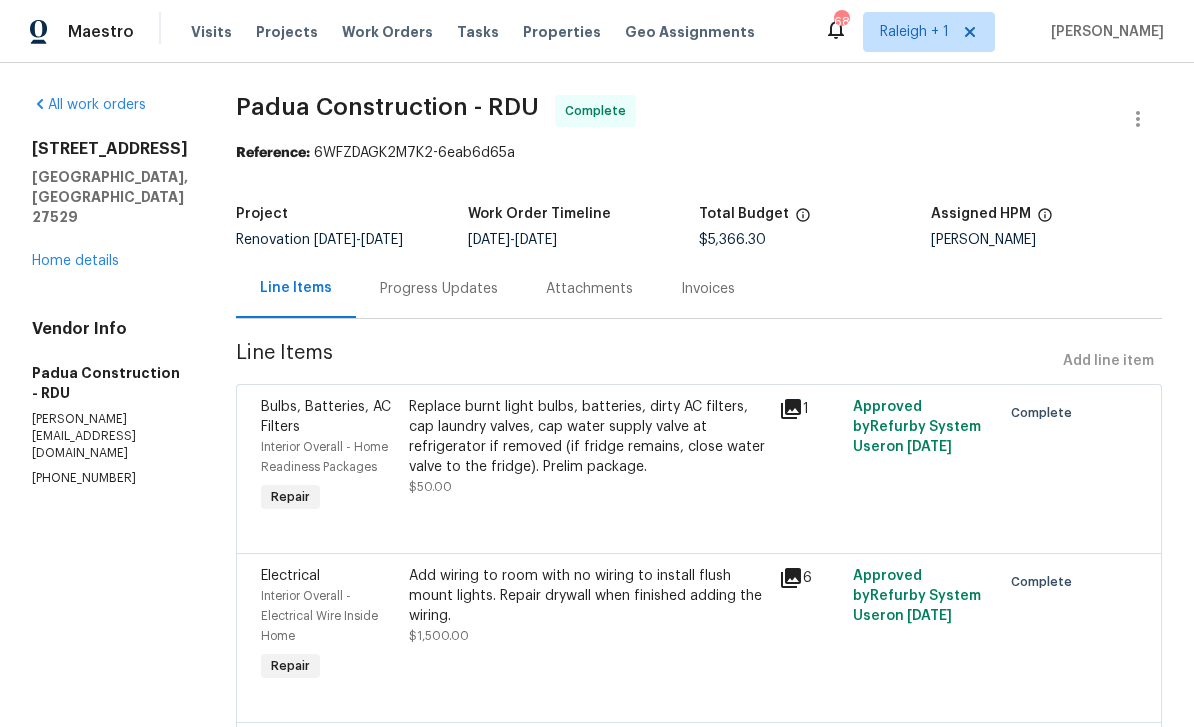 click on "Home details" at bounding box center [75, 261] 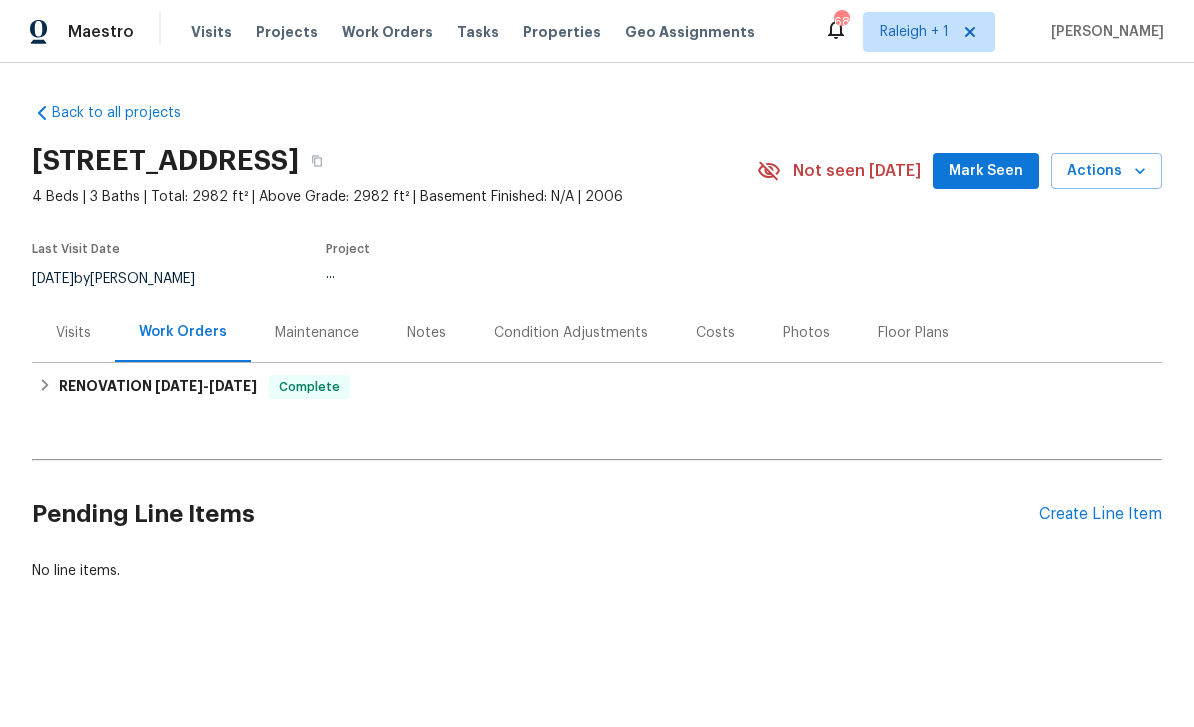scroll, scrollTop: 0, scrollLeft: 0, axis: both 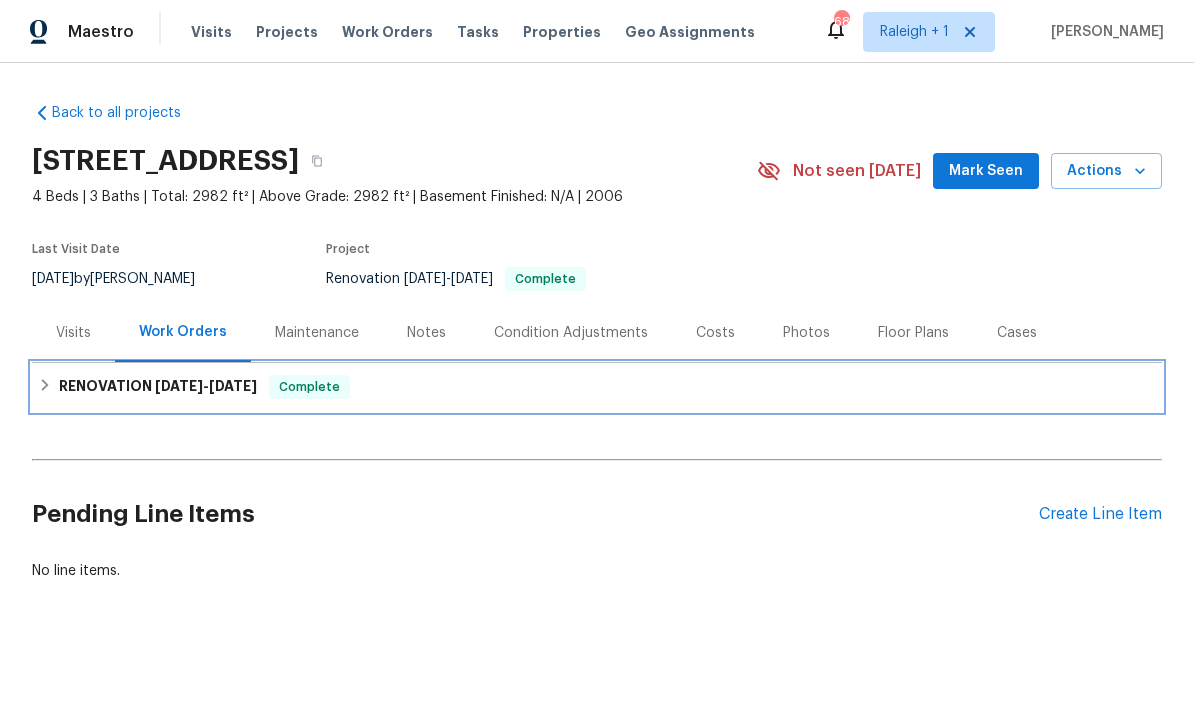click on "RENOVATION   [DATE]  -  [DATE]" at bounding box center [158, 387] 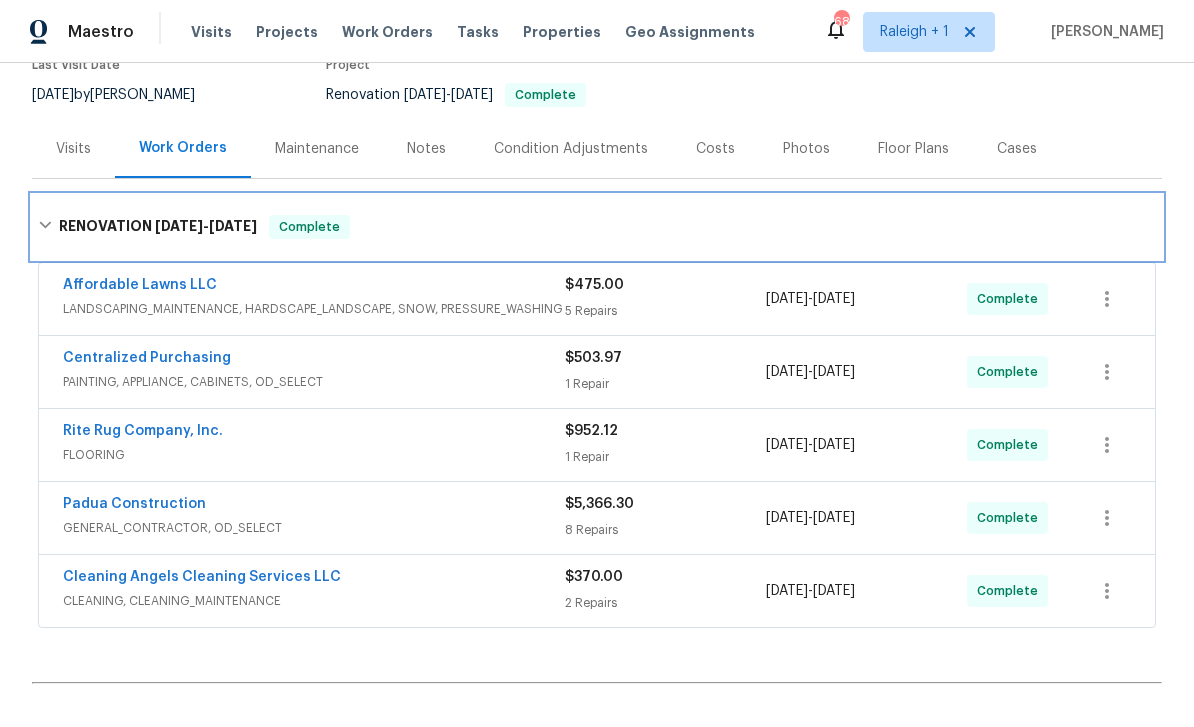 scroll, scrollTop: 195, scrollLeft: 0, axis: vertical 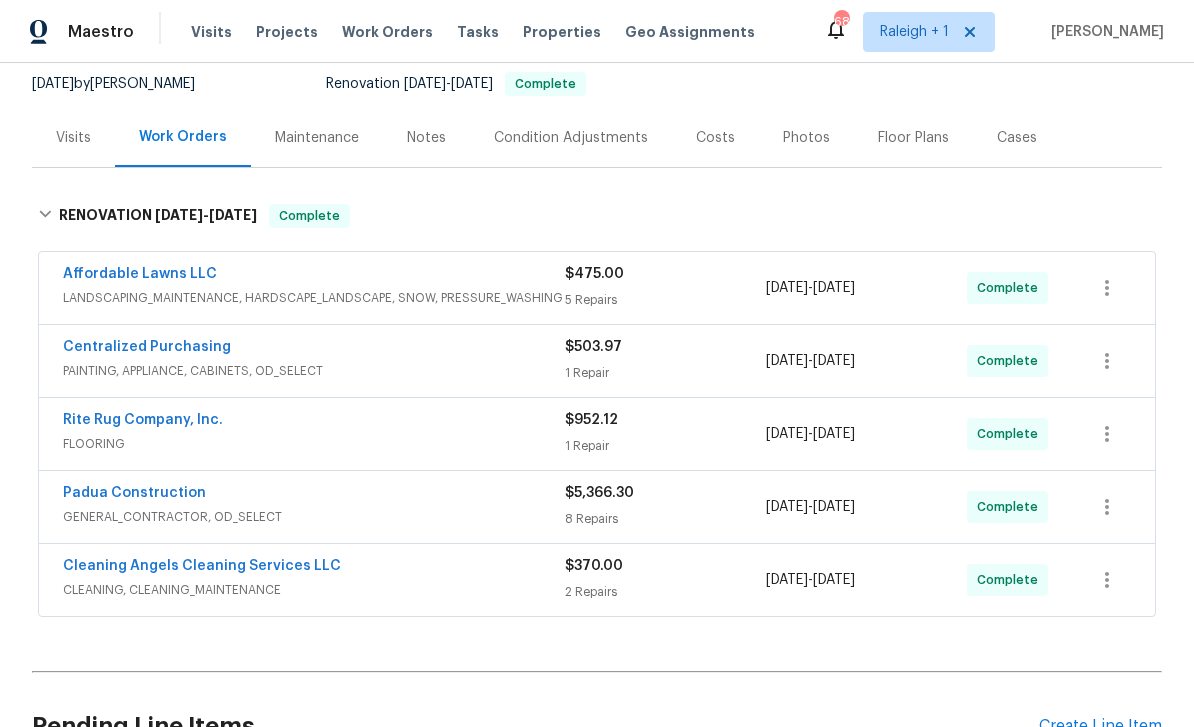 click on "Affordable Lawns LLC" at bounding box center (140, 274) 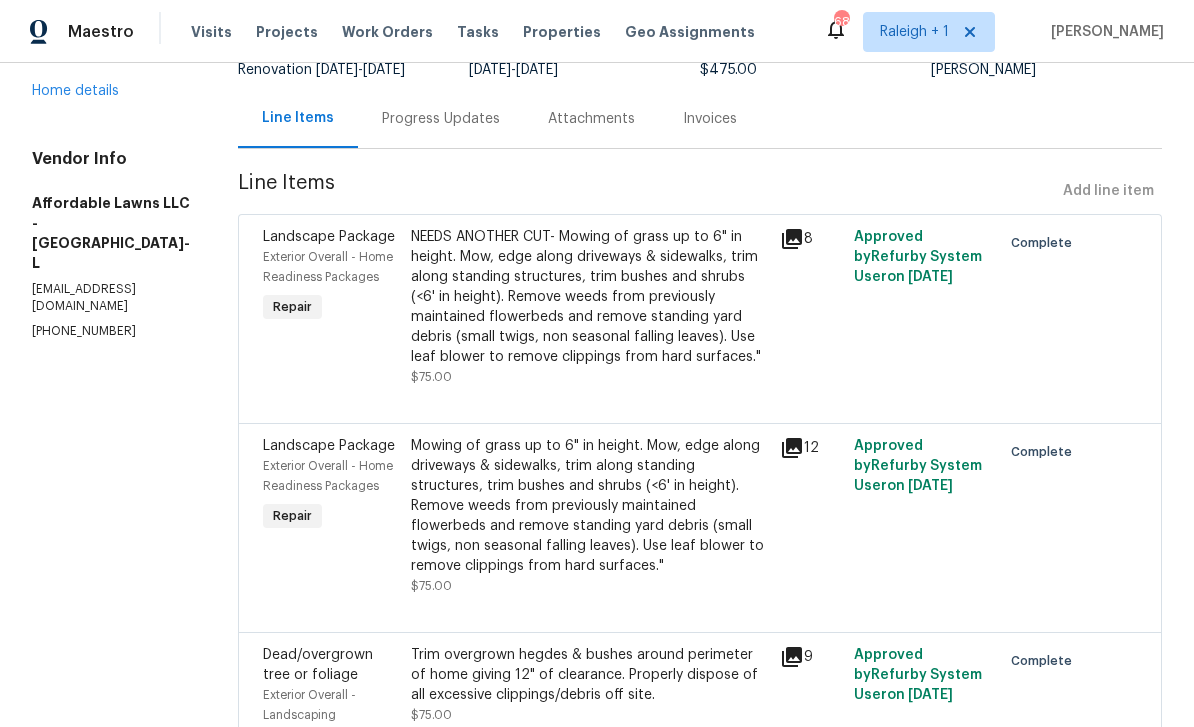 scroll, scrollTop: 187, scrollLeft: 0, axis: vertical 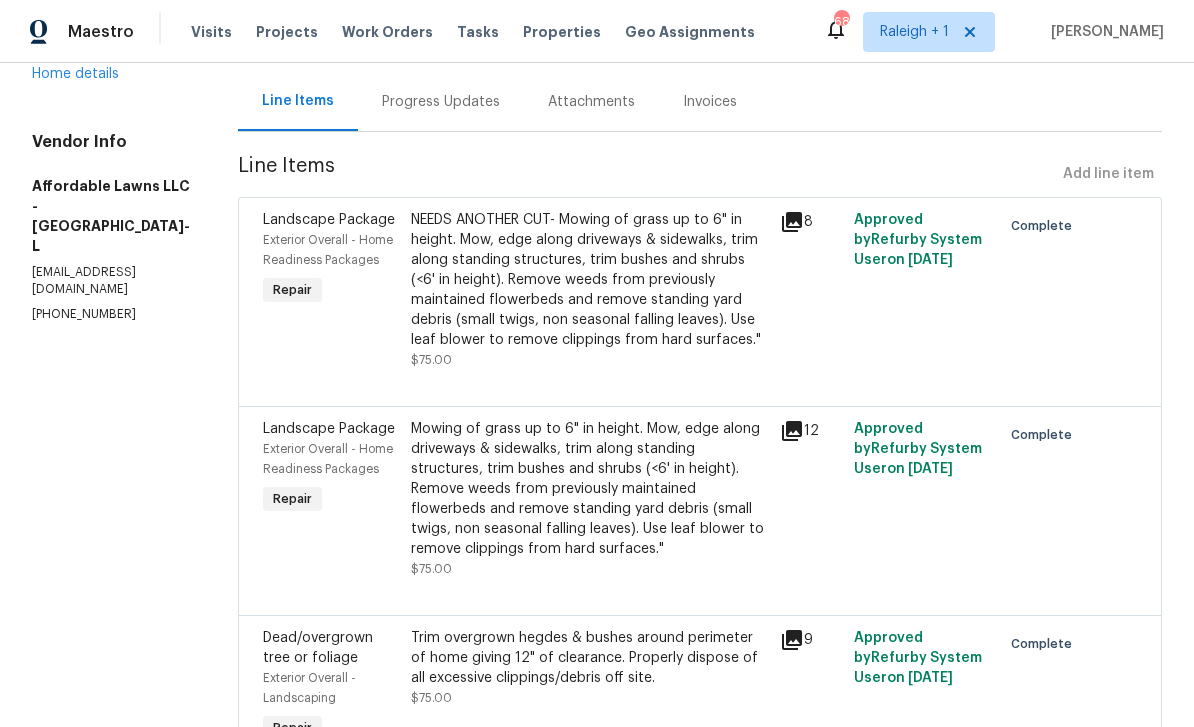 click on "NEEDS ANOTHER CUT- Mowing of grass up to 6" in height. Mow, edge along driveways & sidewalks, trim along standing structures, trim bushes and shrubs (<6' in height). Remove weeds from previously maintained flowerbeds and remove standing yard debris (small twigs, non seasonal falling leaves).  Use leaf blower to remove clippings from hard surfaces."" at bounding box center (589, 280) 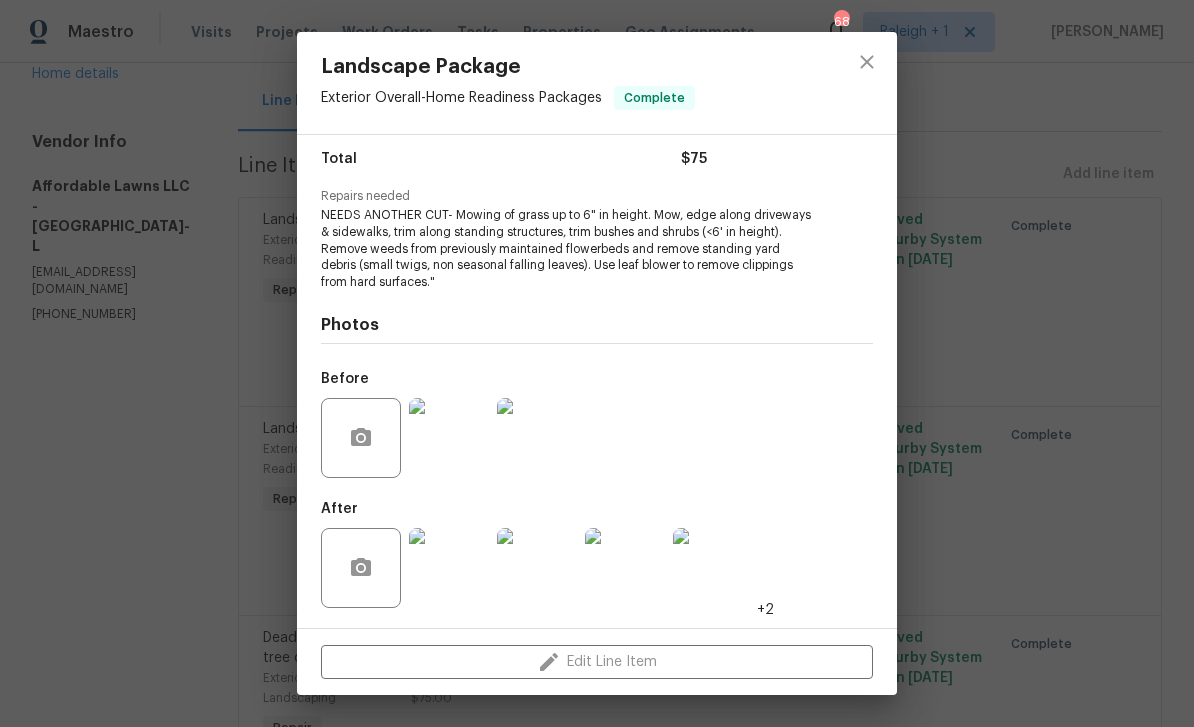scroll, scrollTop: 162, scrollLeft: 0, axis: vertical 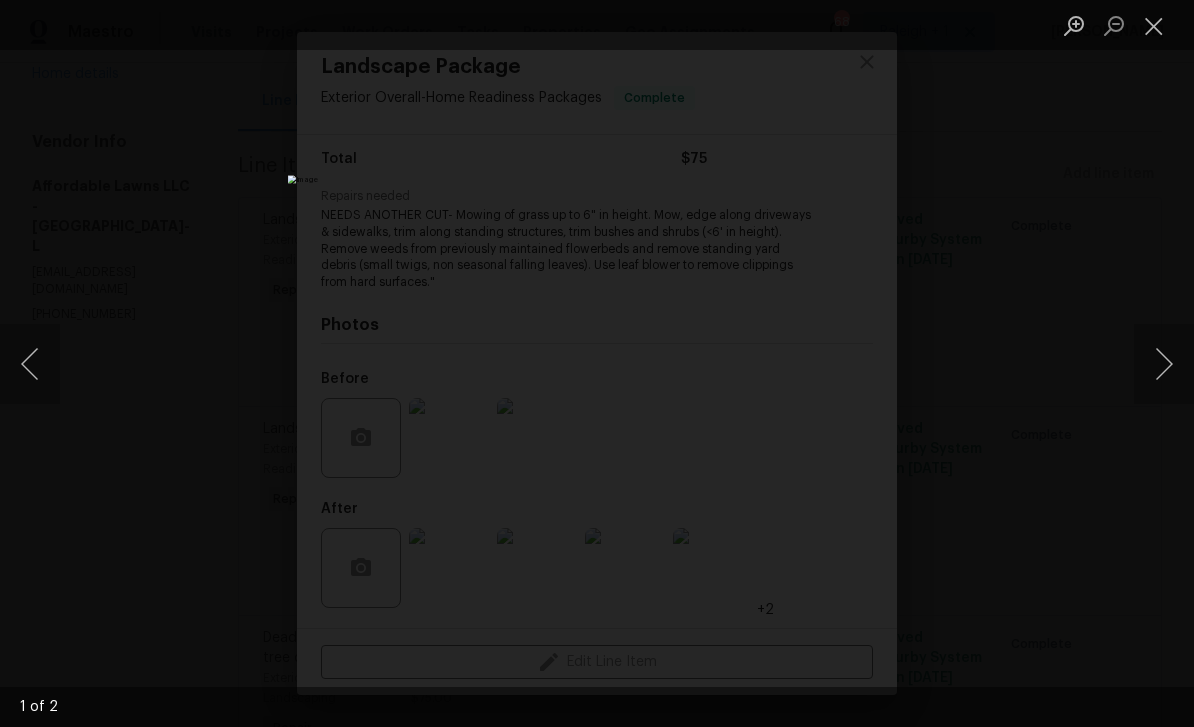 click at bounding box center (1164, 364) 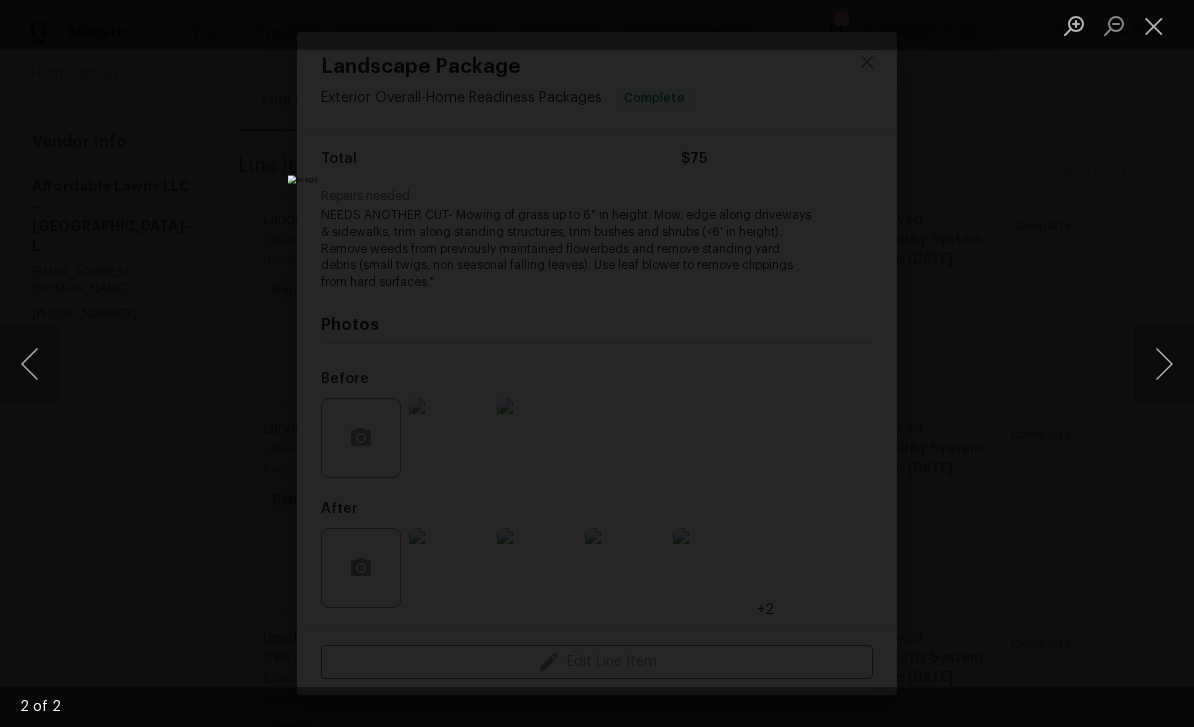 click at bounding box center (1154, 25) 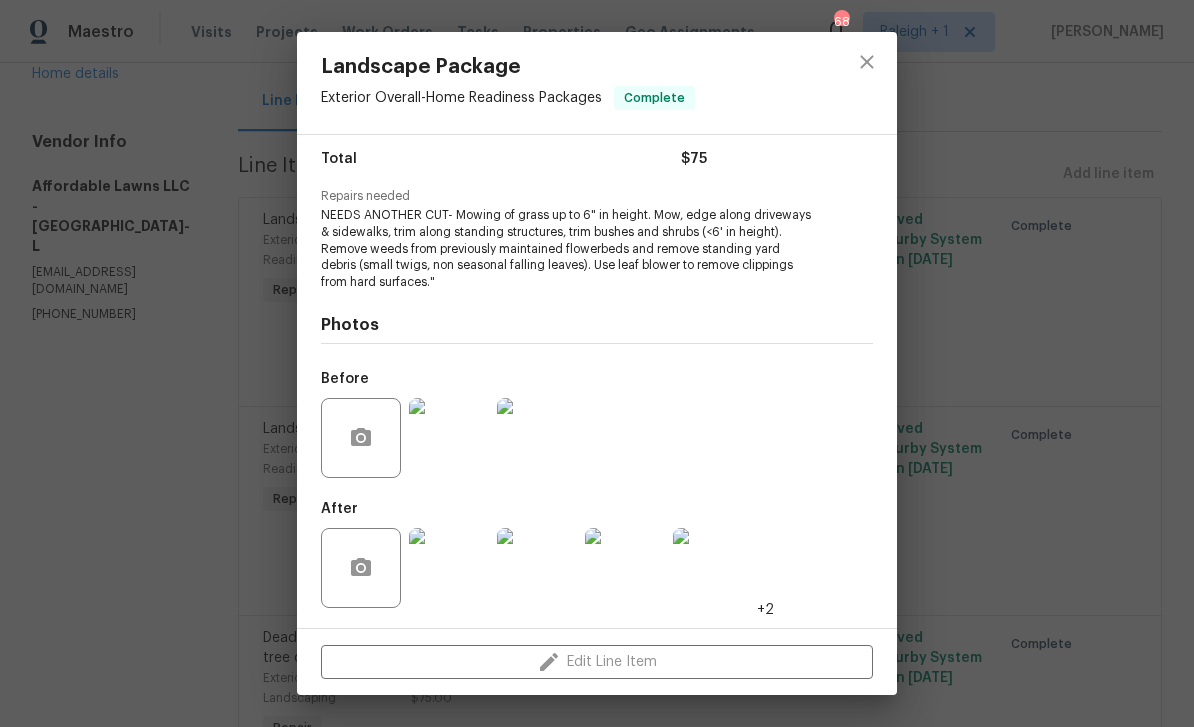 click at bounding box center [713, 568] 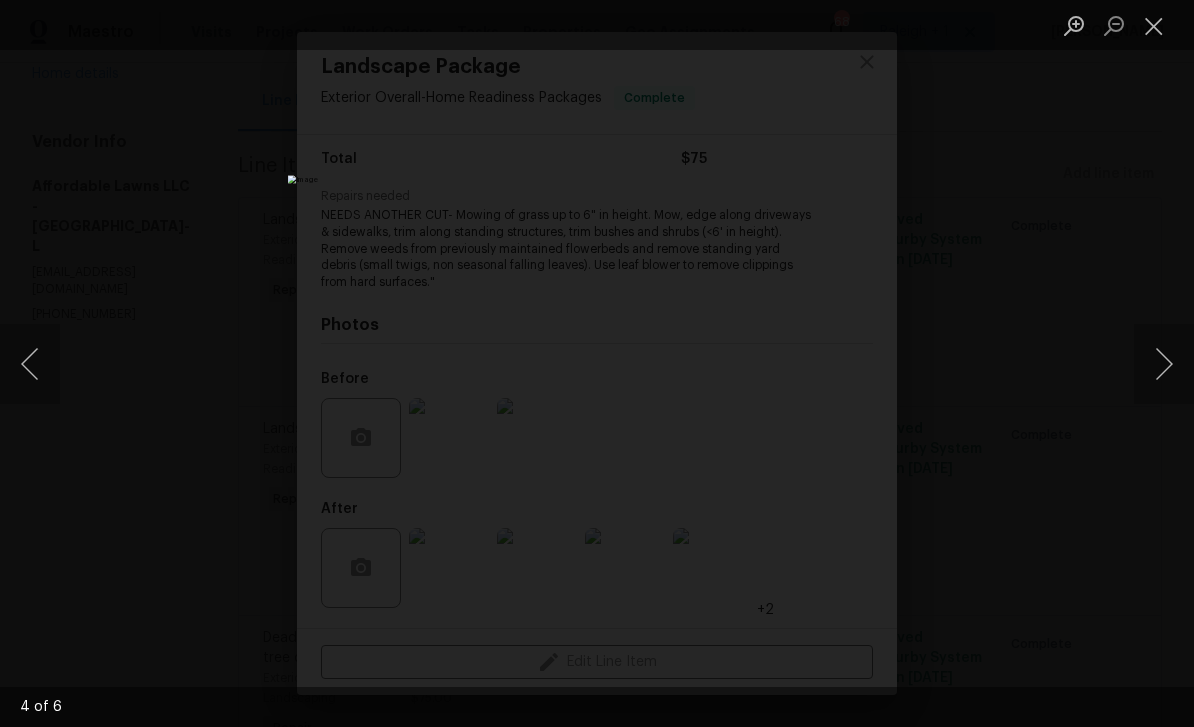 click at bounding box center (1164, 364) 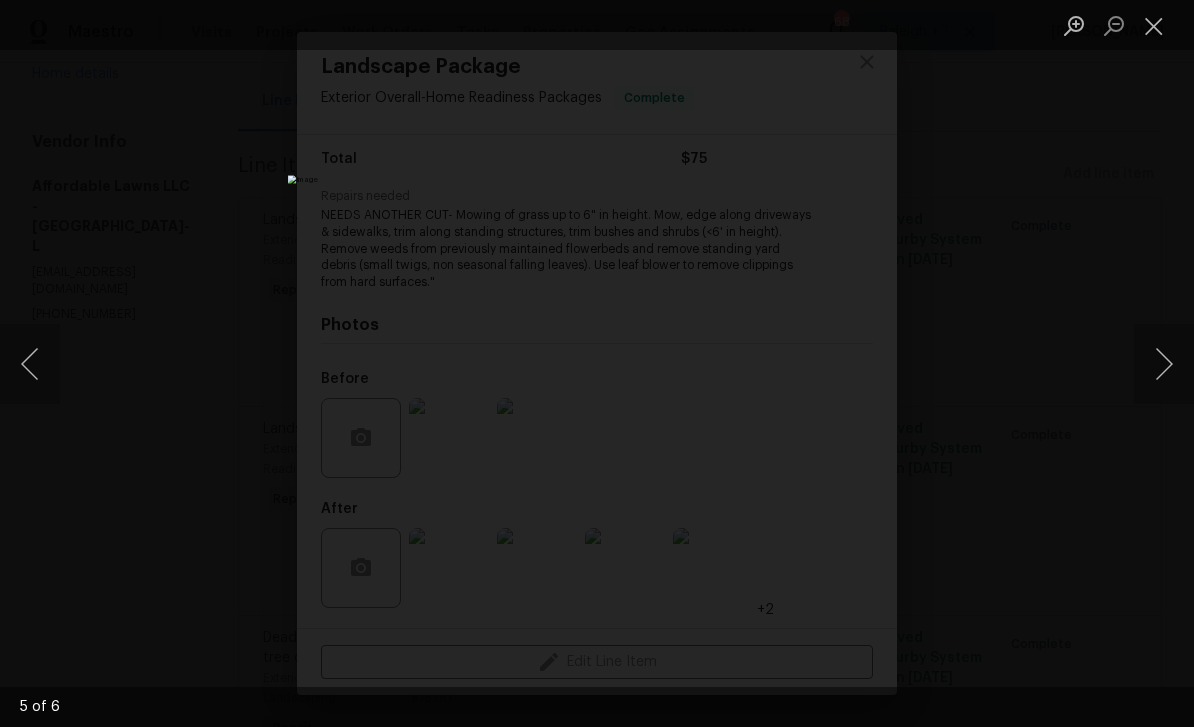click at bounding box center (1164, 364) 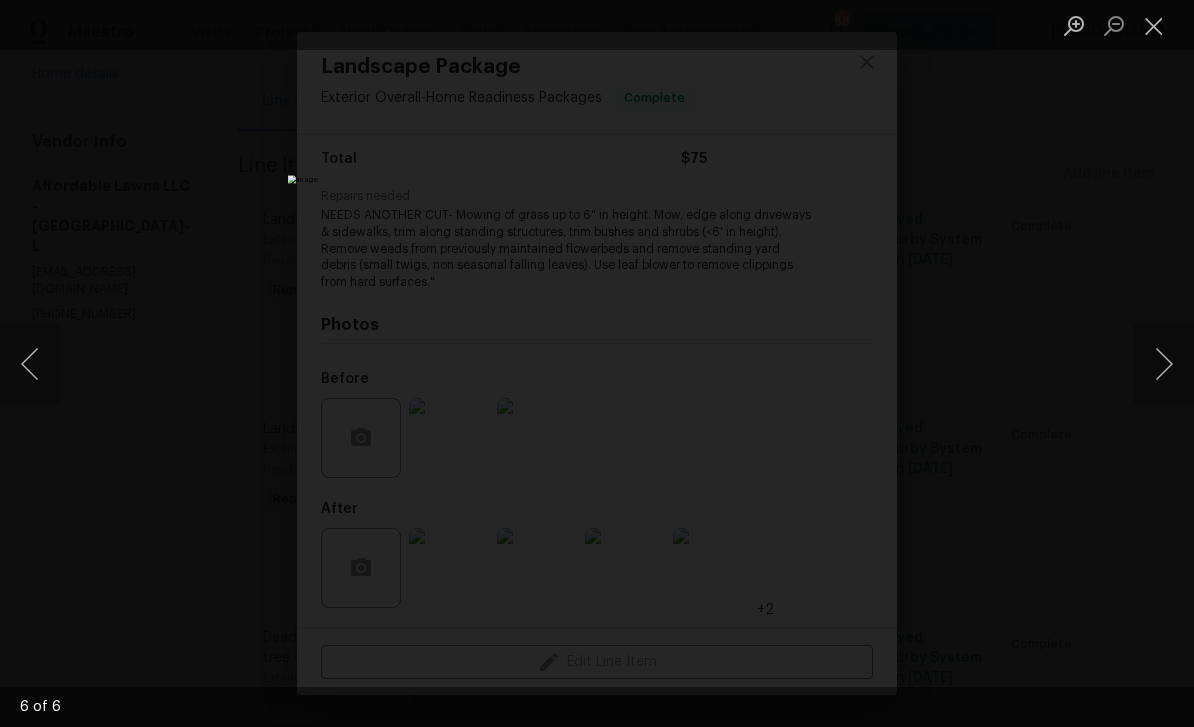 click at bounding box center (1164, 364) 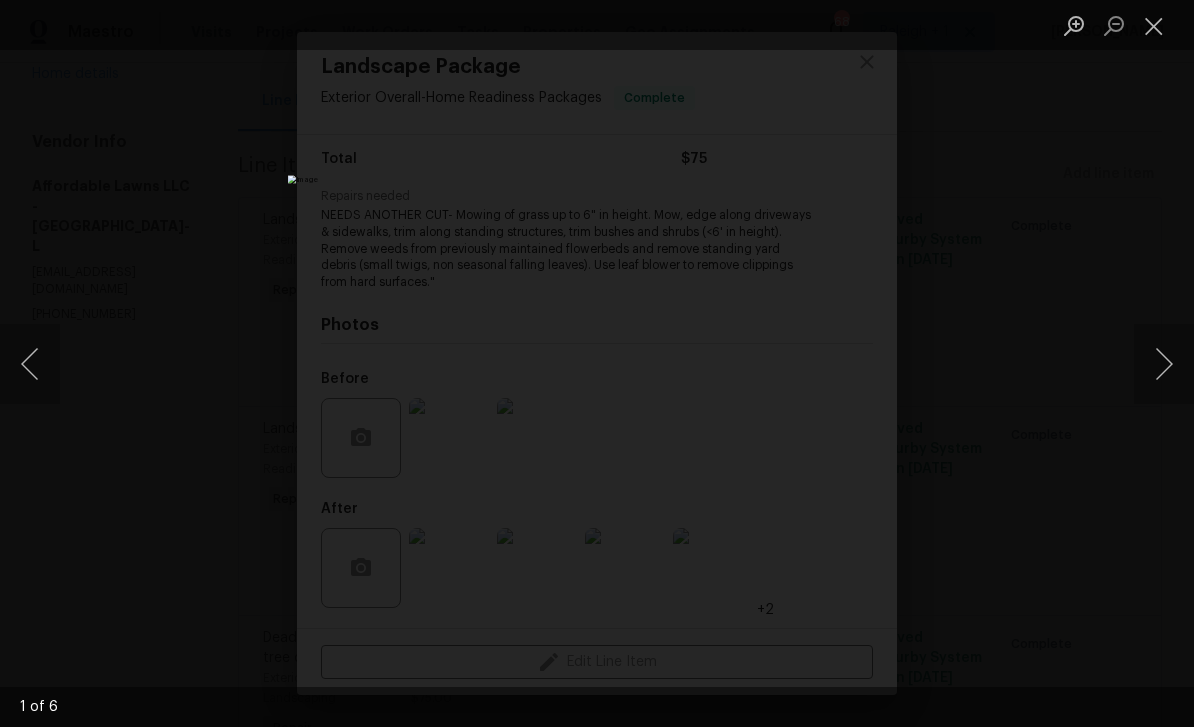 click at bounding box center [1164, 364] 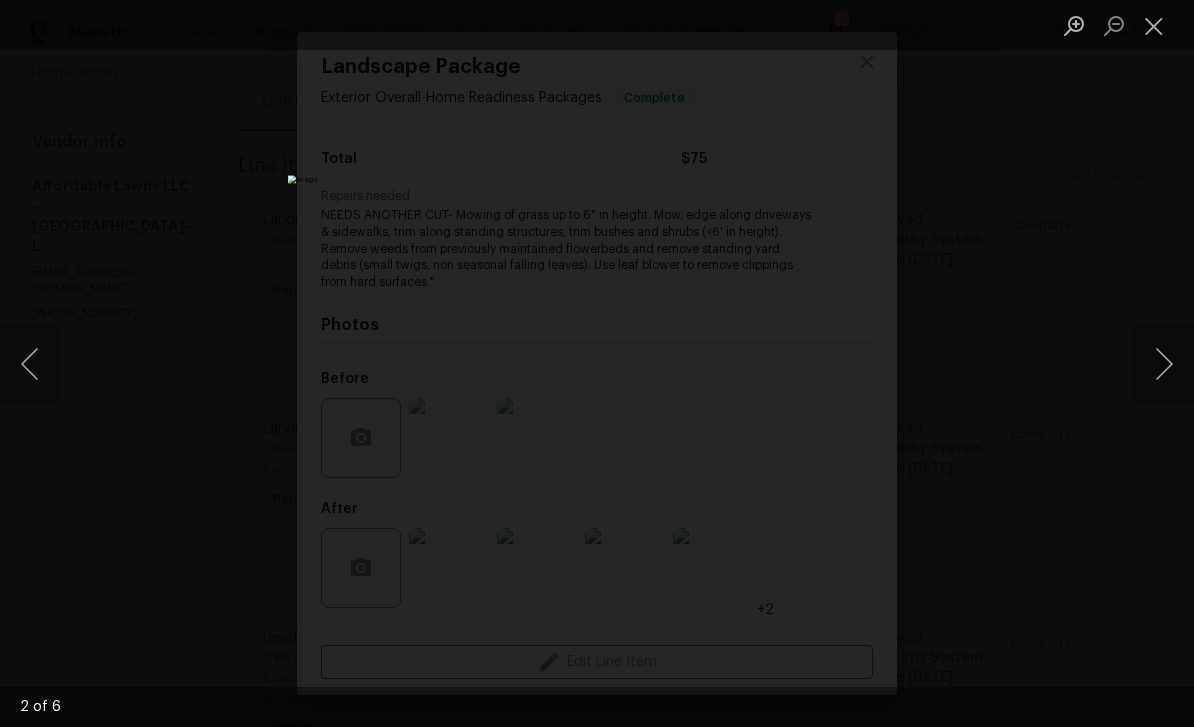 click at bounding box center [1164, 364] 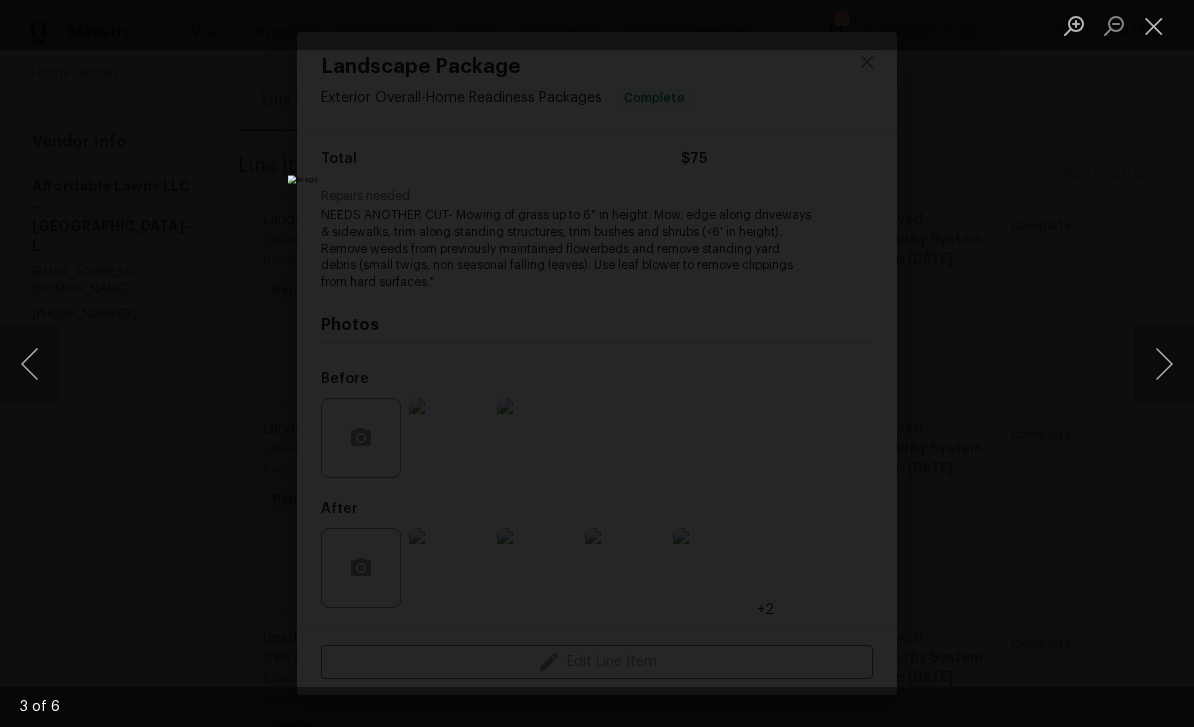 click at bounding box center (1164, 364) 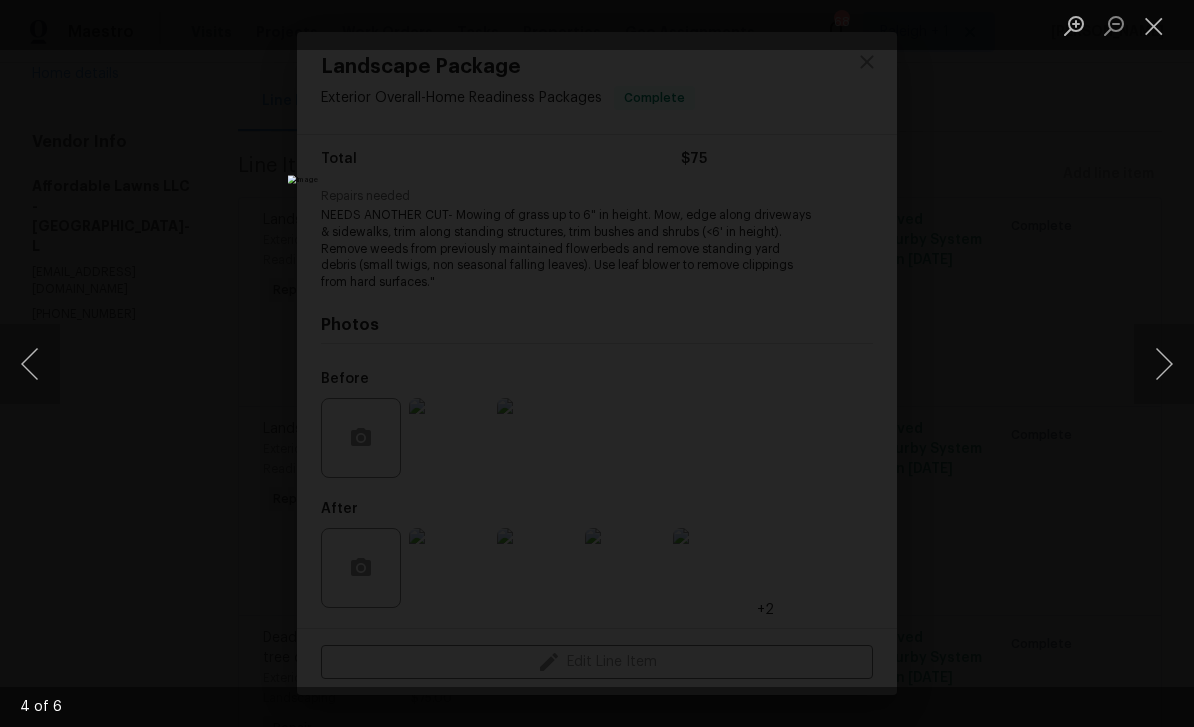click at bounding box center [1154, 25] 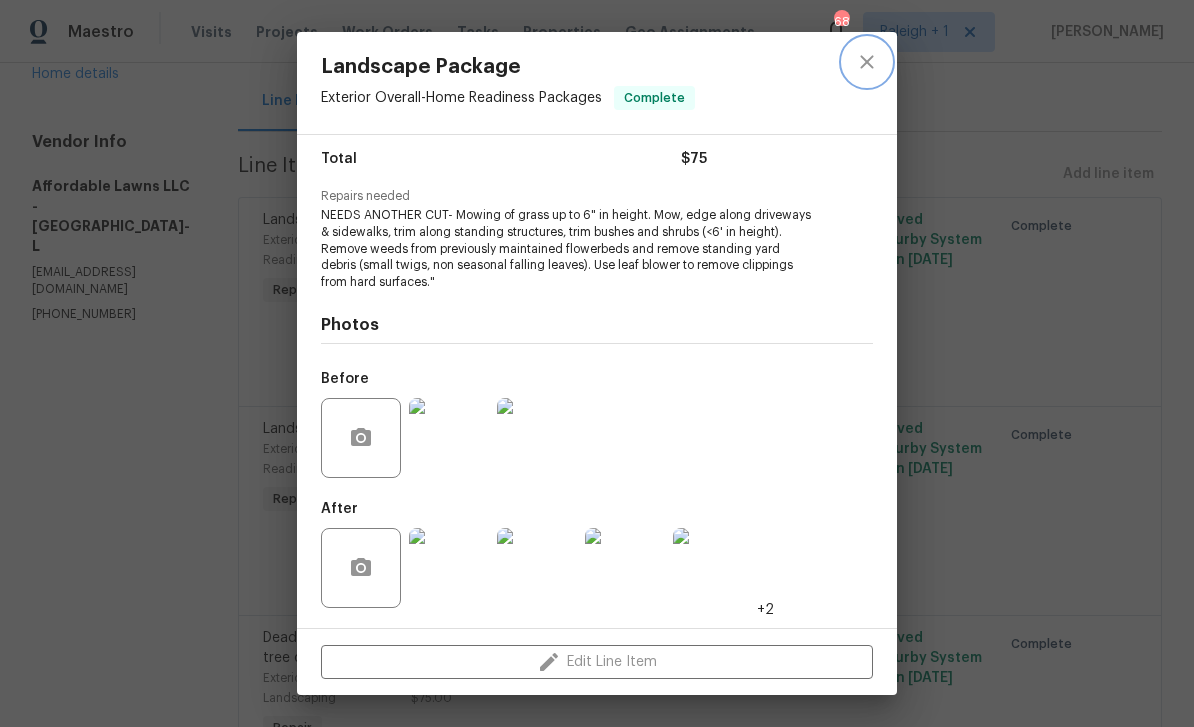 click 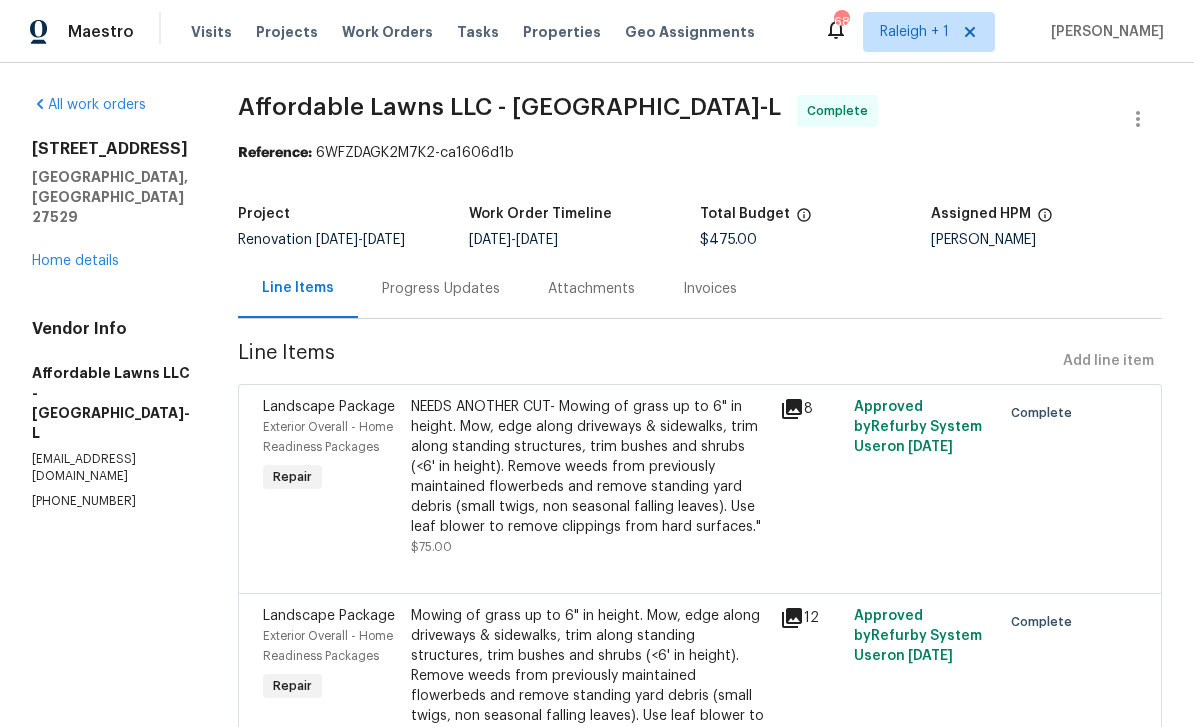 scroll, scrollTop: 0, scrollLeft: 0, axis: both 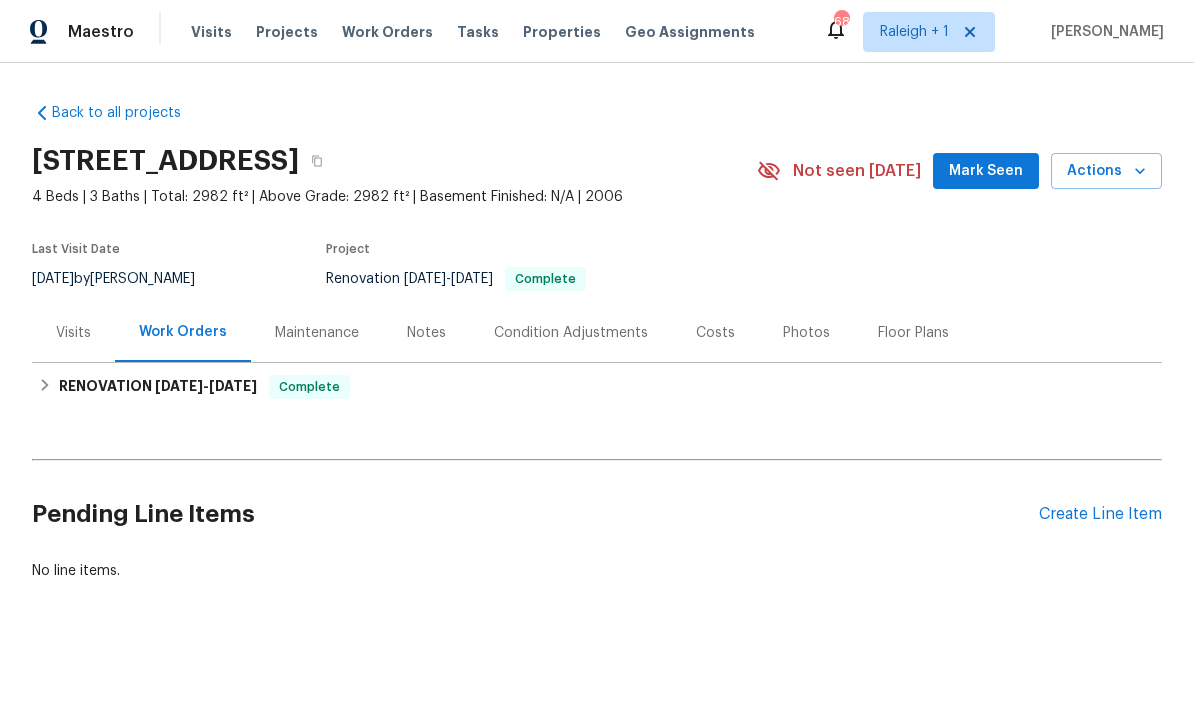 click on "Costs" at bounding box center (715, 333) 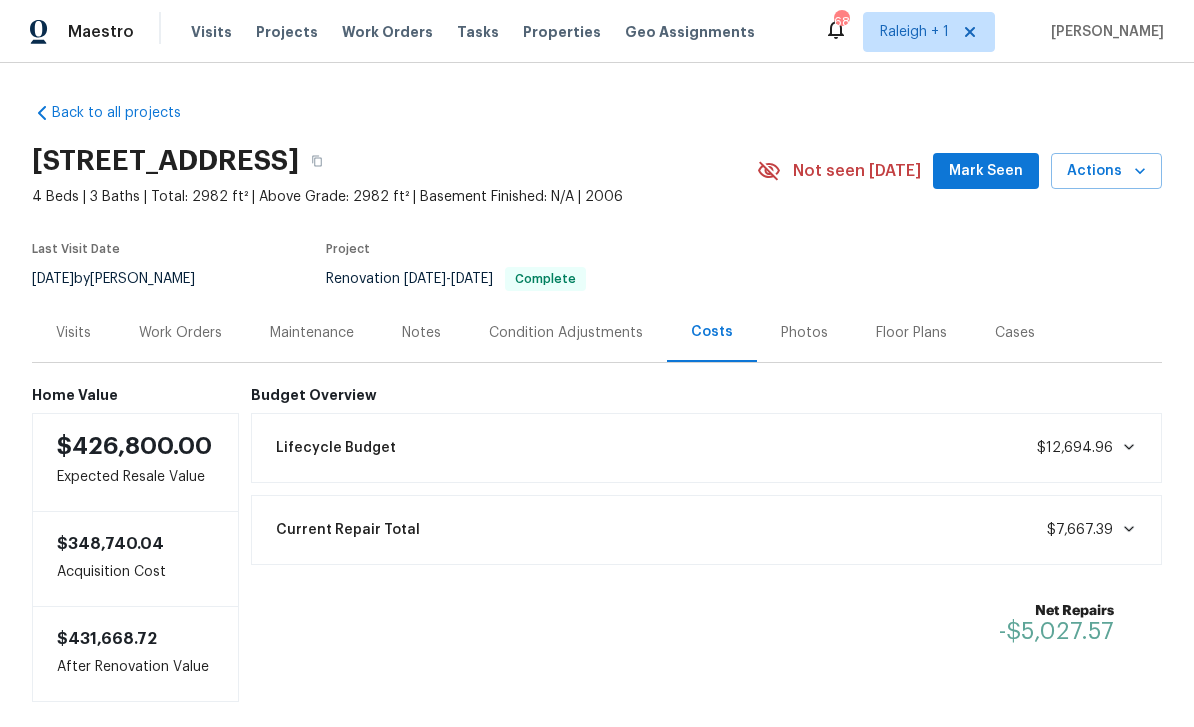 click on "Visits" at bounding box center [73, 333] 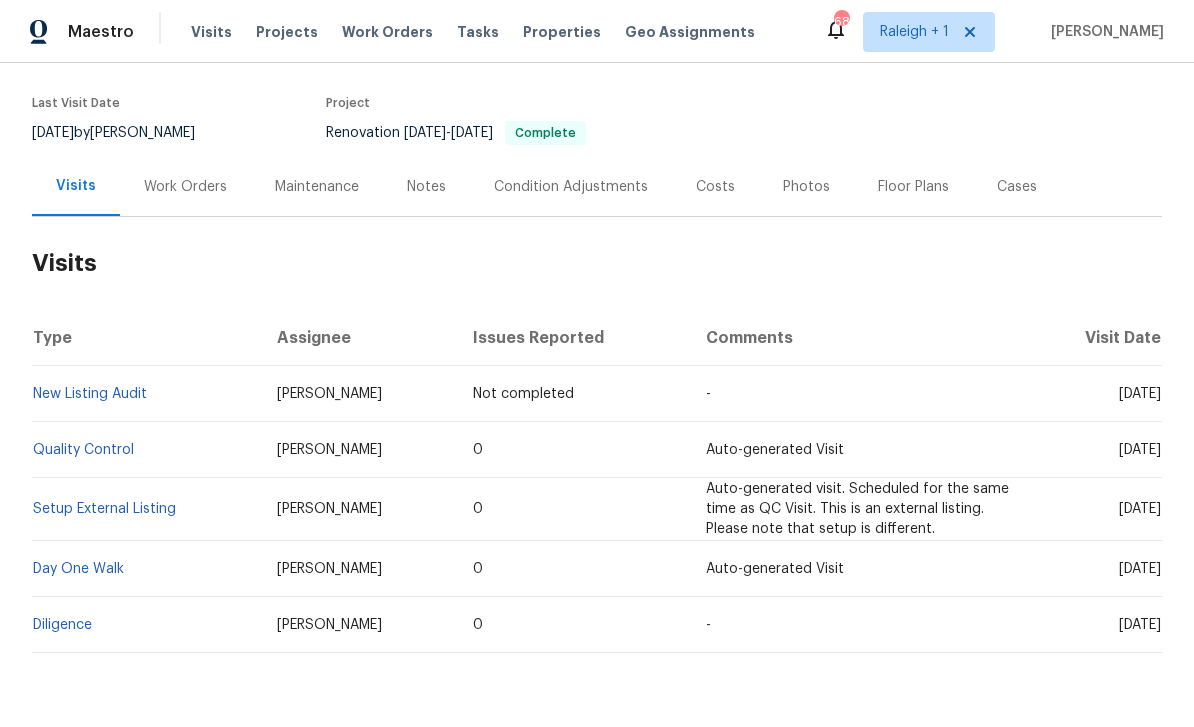 scroll, scrollTop: 144, scrollLeft: 0, axis: vertical 